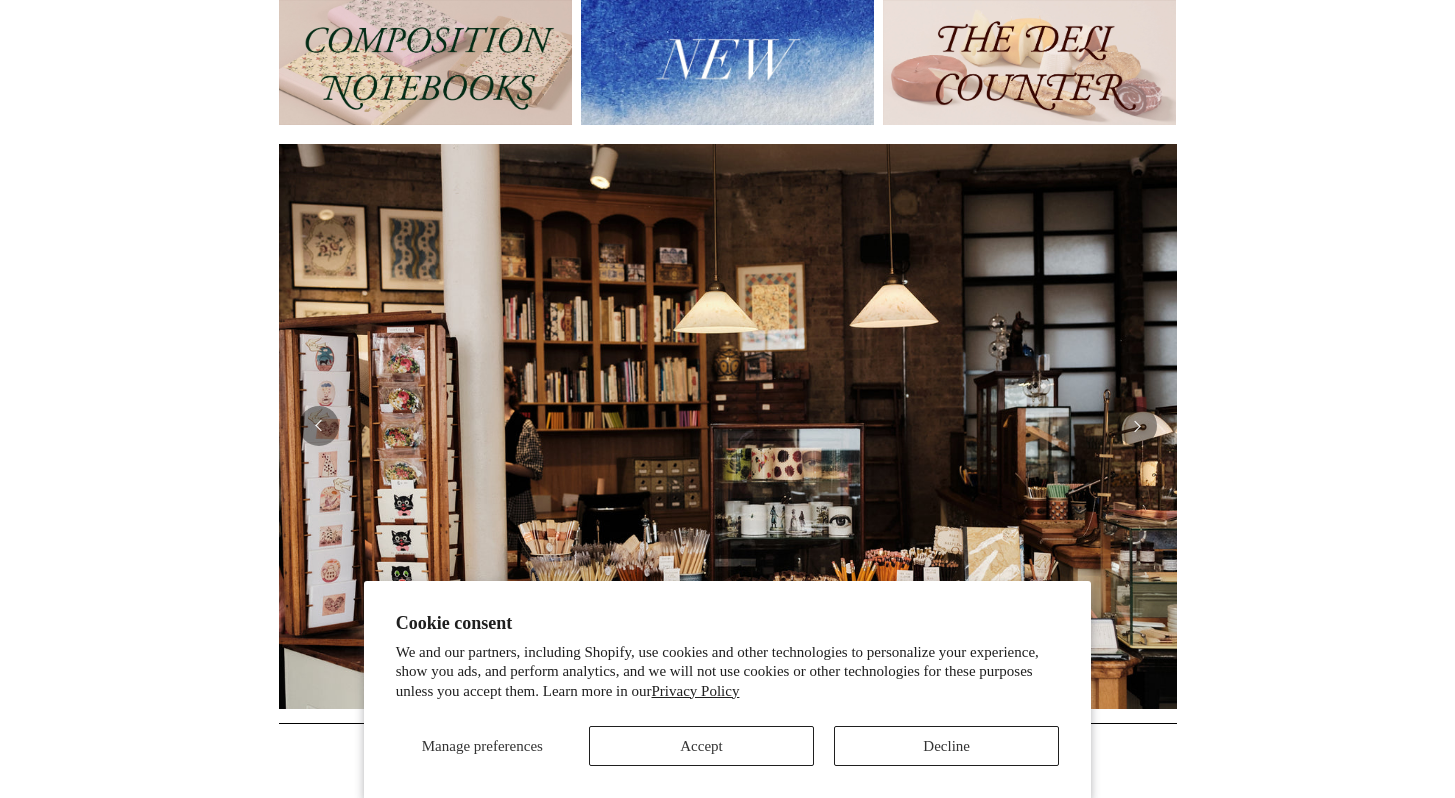 scroll, scrollTop: 452, scrollLeft: 0, axis: vertical 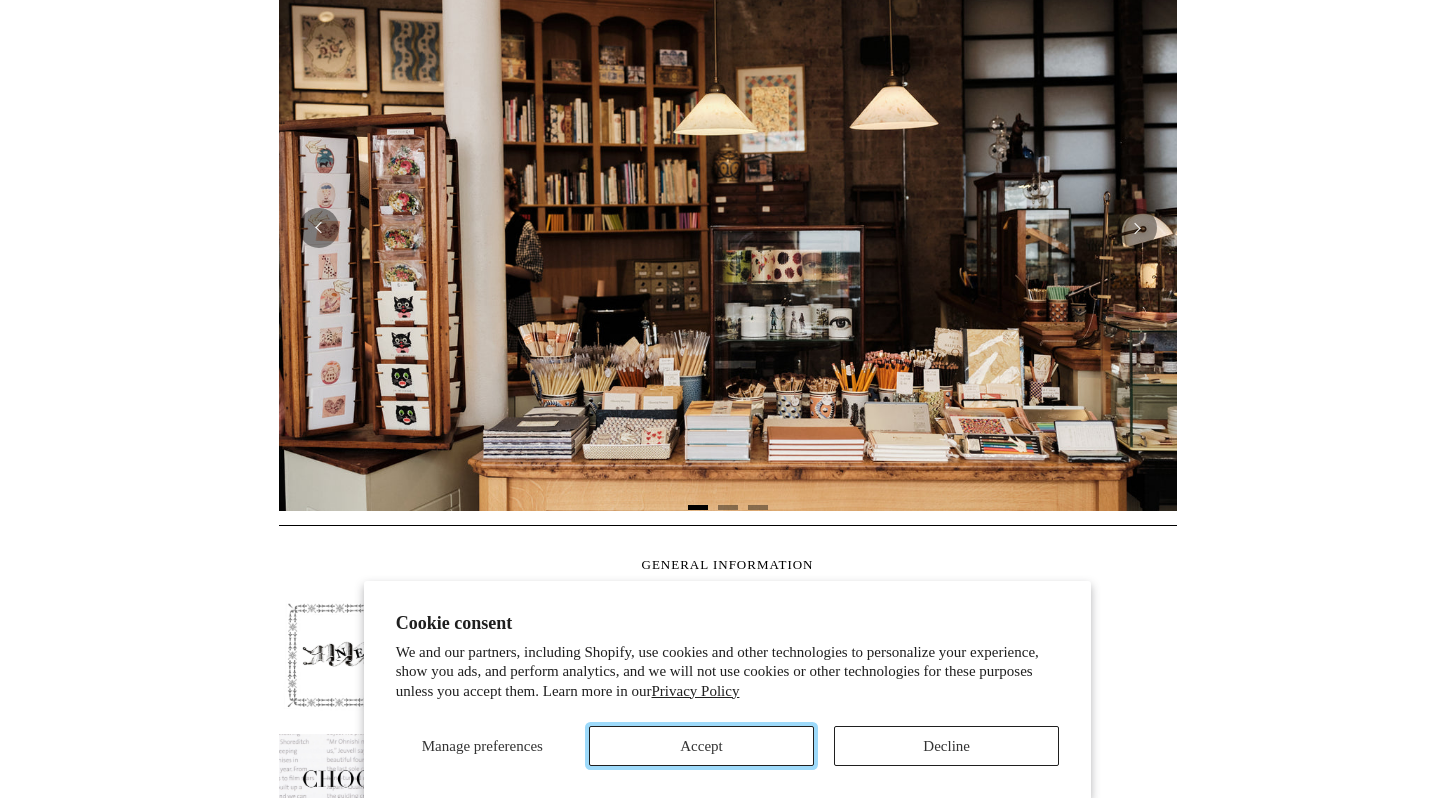 click on "Accept" at bounding box center [701, 746] 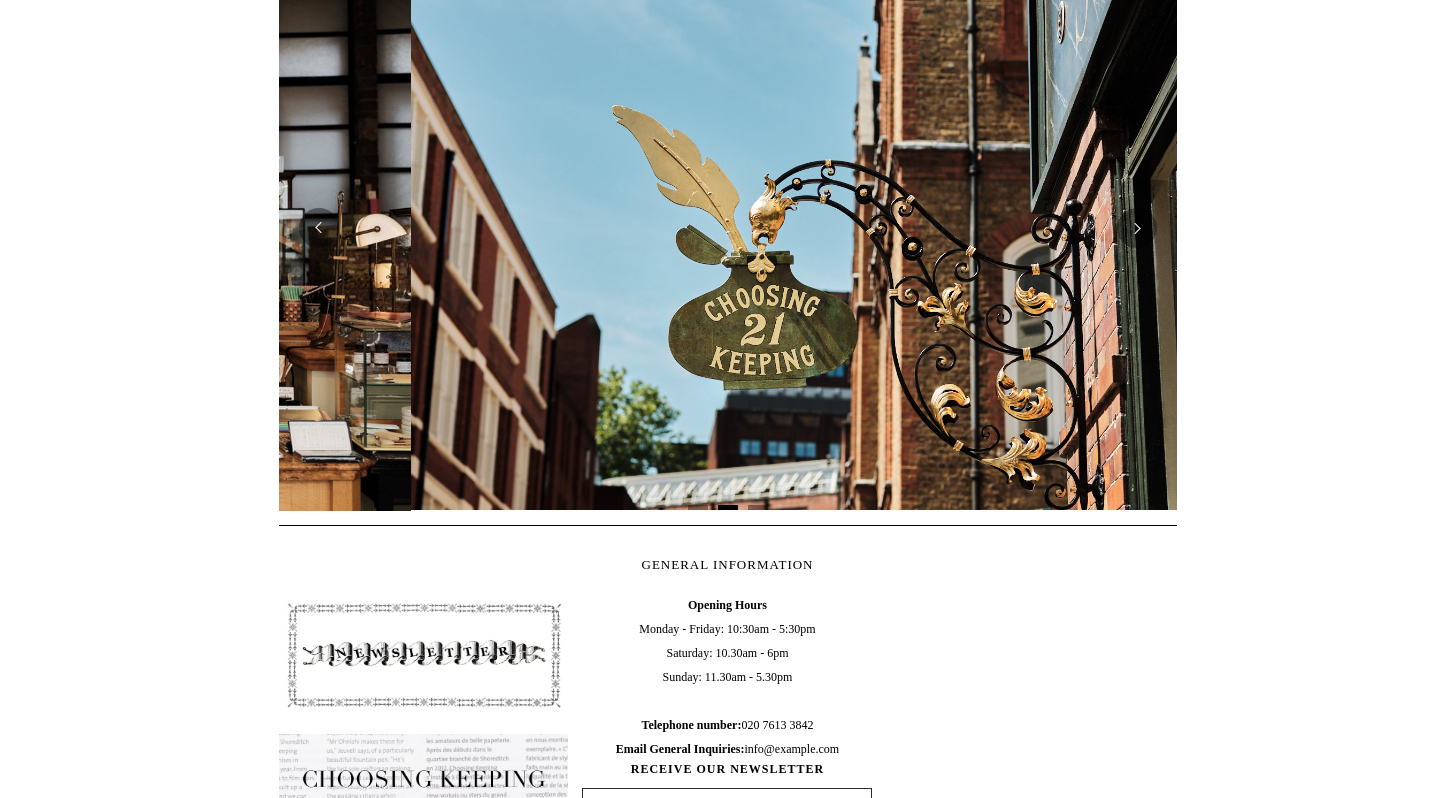 scroll, scrollTop: 0, scrollLeft: 898, axis: horizontal 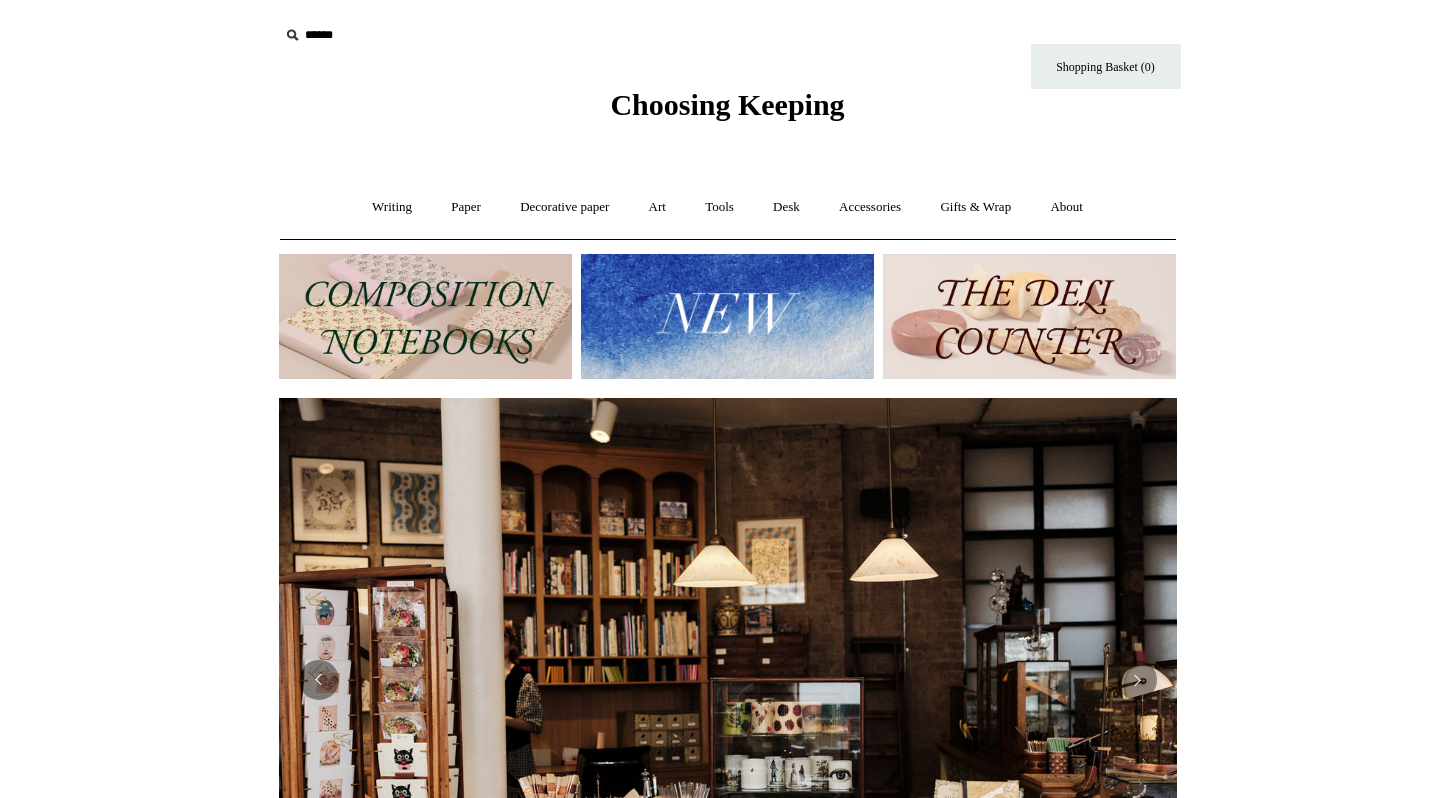 click at bounding box center [1029, 316] 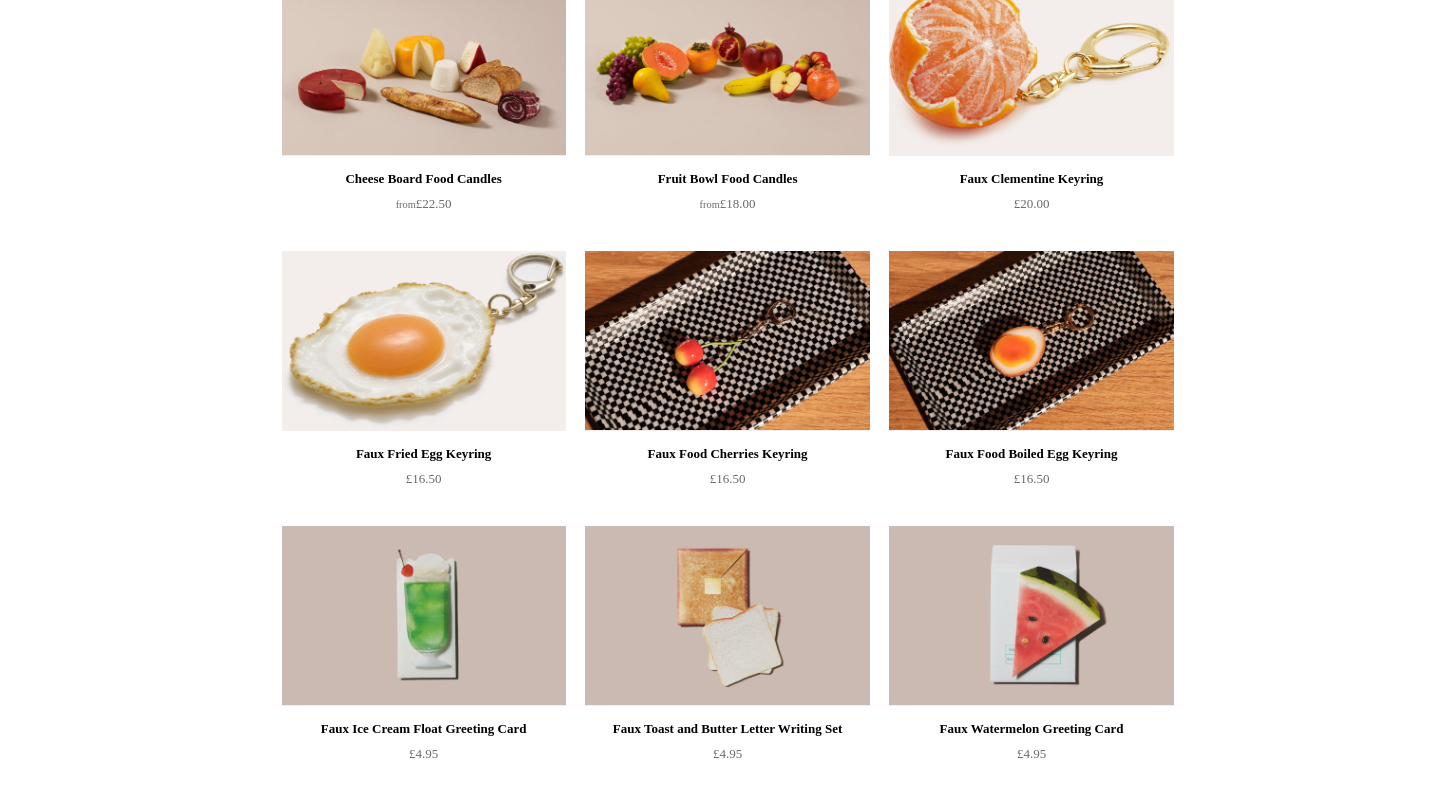 scroll, scrollTop: 0, scrollLeft: 0, axis: both 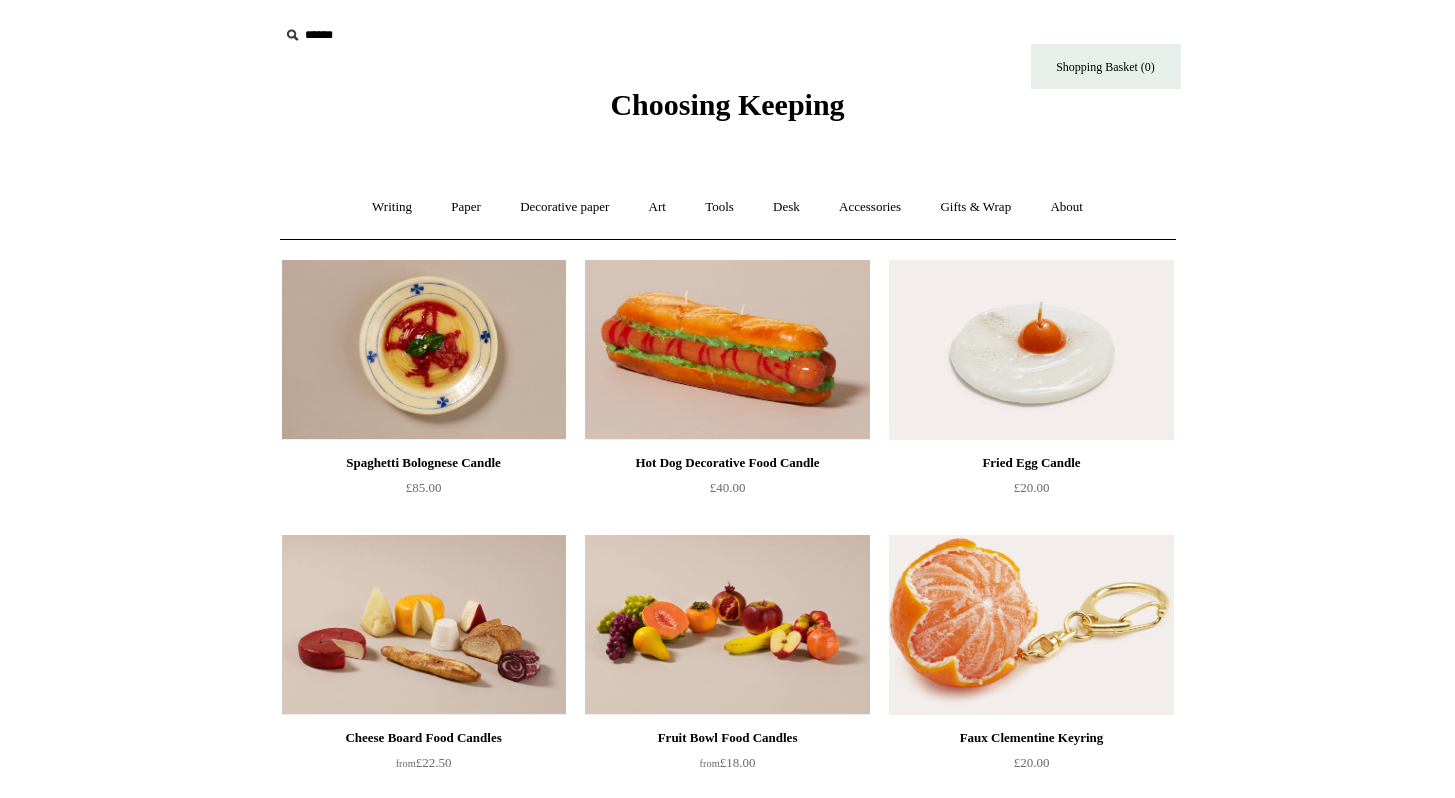 click on "Choosing Keeping" at bounding box center [727, 104] 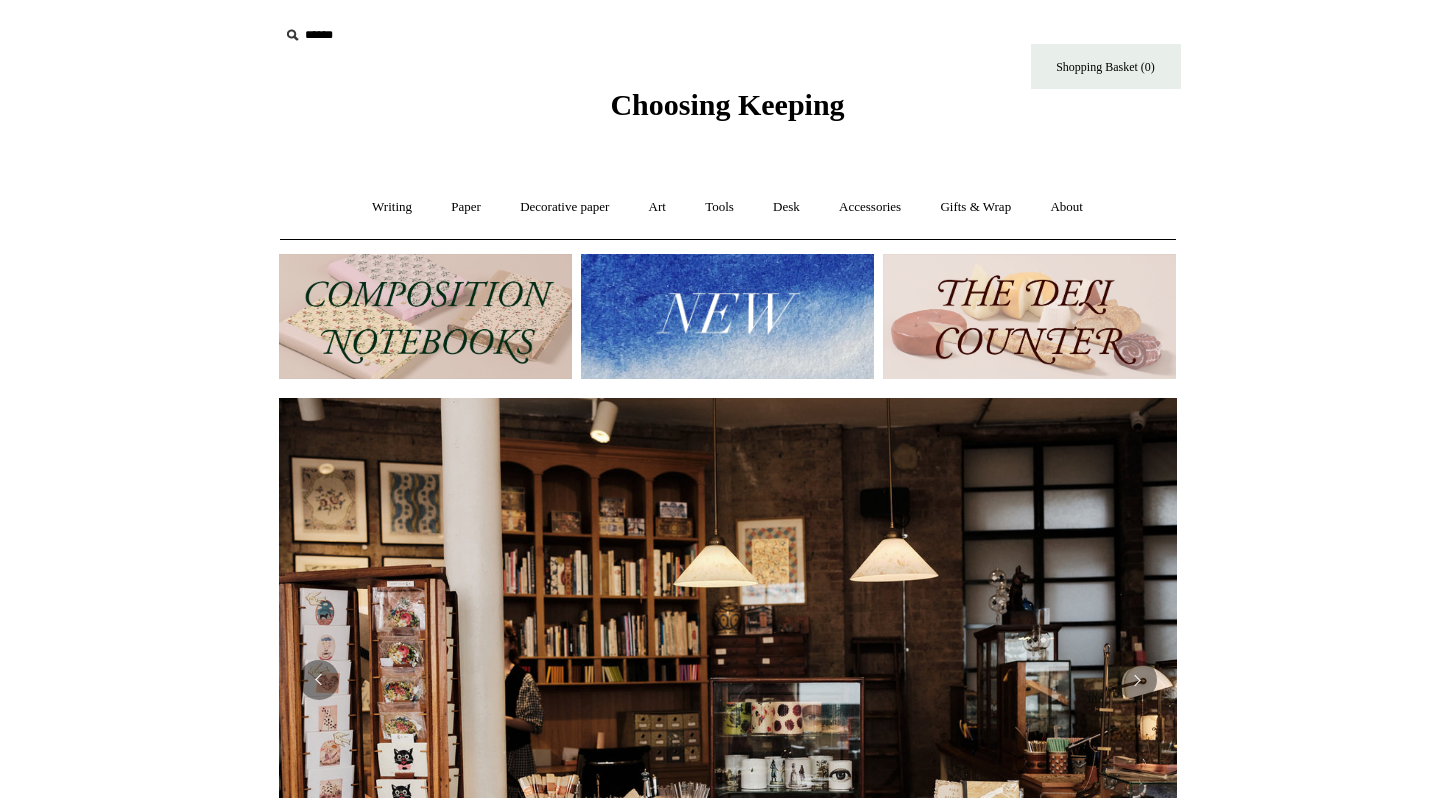 scroll, scrollTop: 0, scrollLeft: 0, axis: both 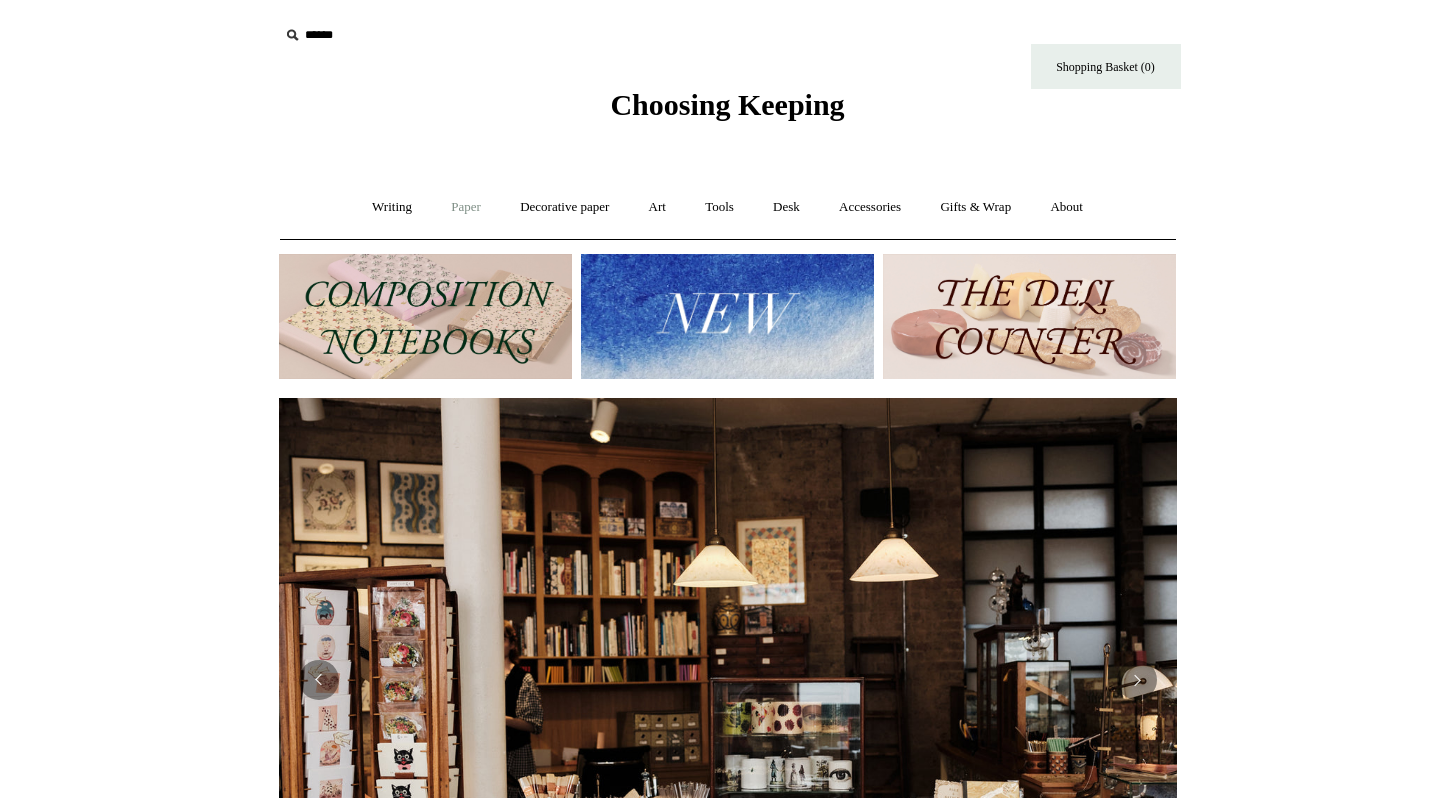 click on "Paper +" at bounding box center [466, 207] 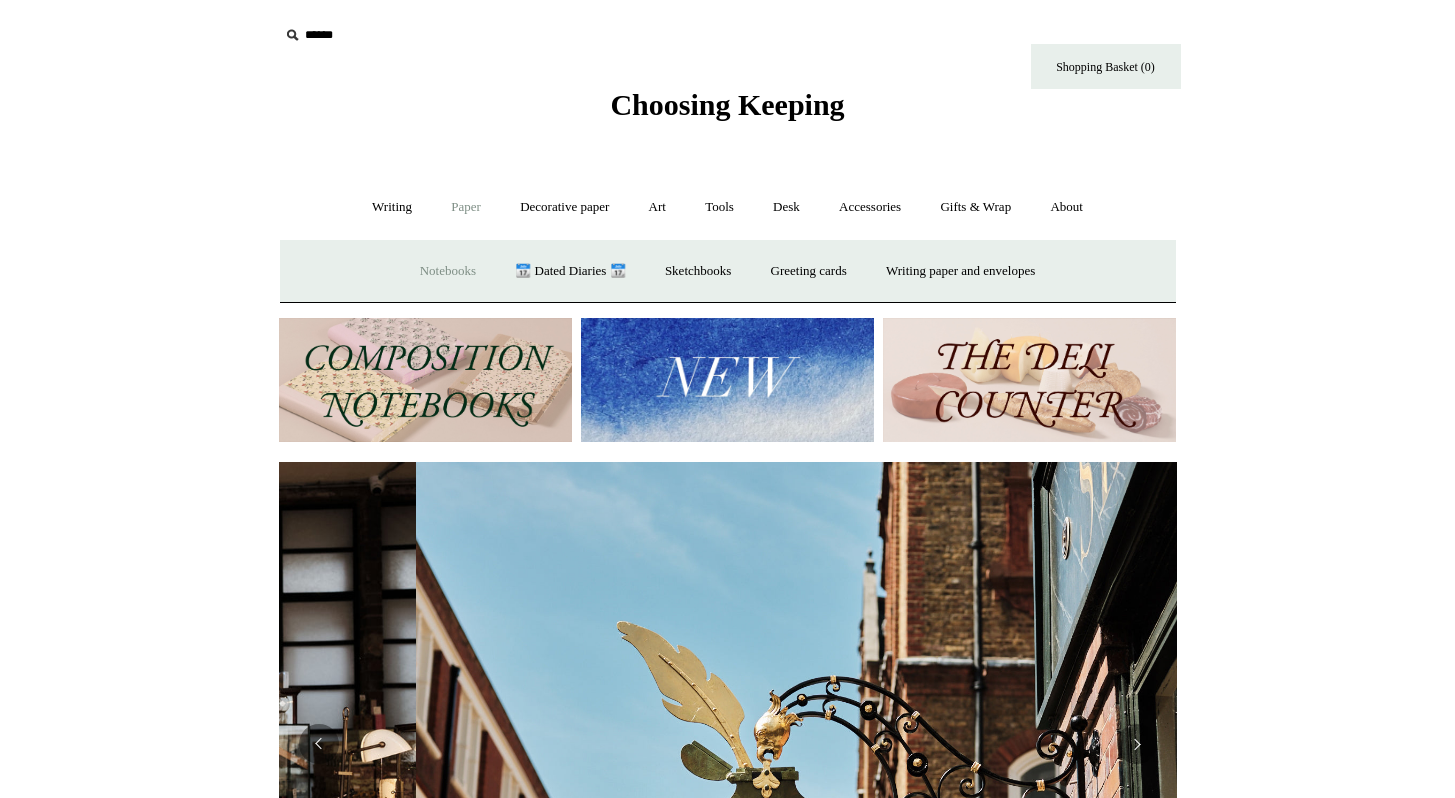 scroll, scrollTop: 0, scrollLeft: 898, axis: horizontal 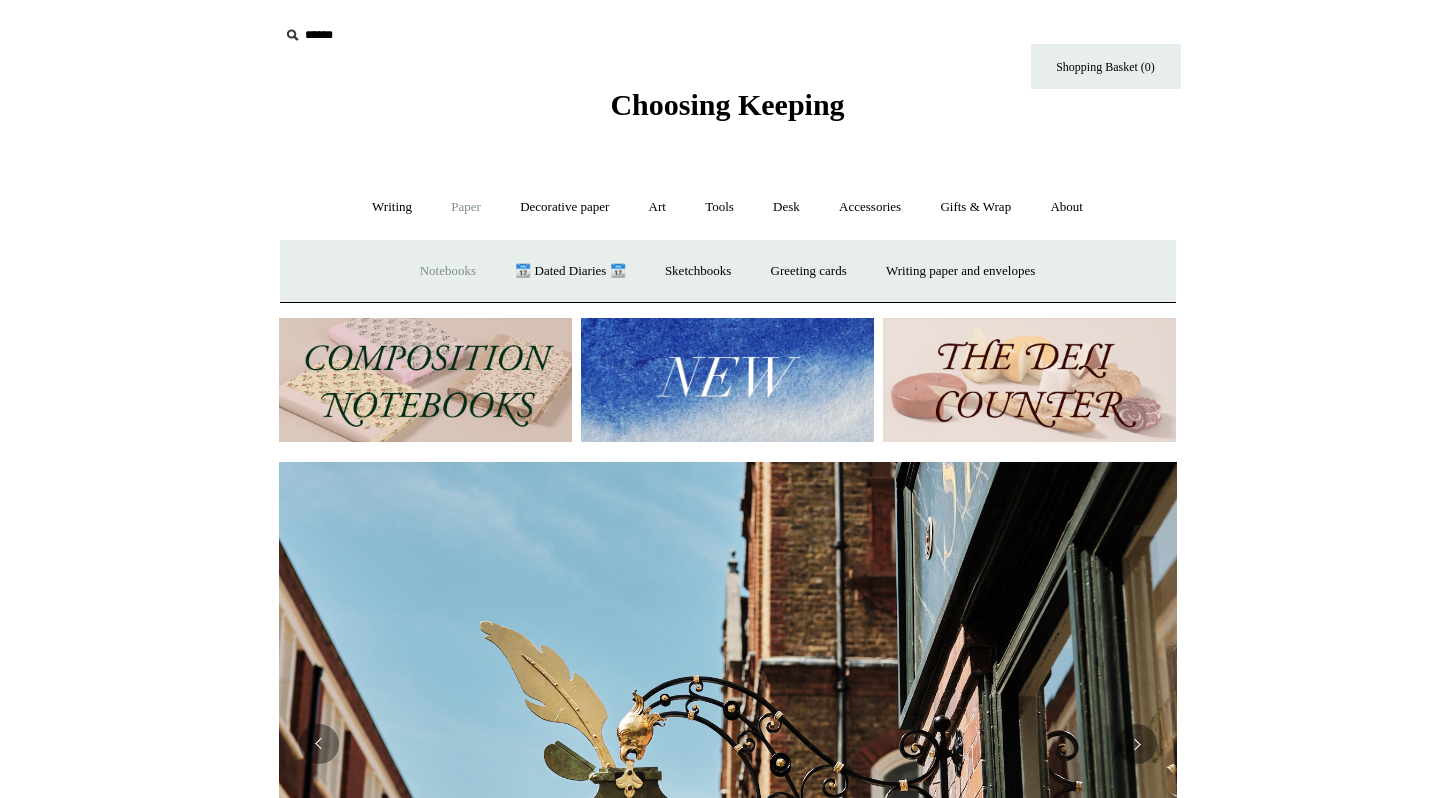 click on "Notebooks +" at bounding box center (448, 271) 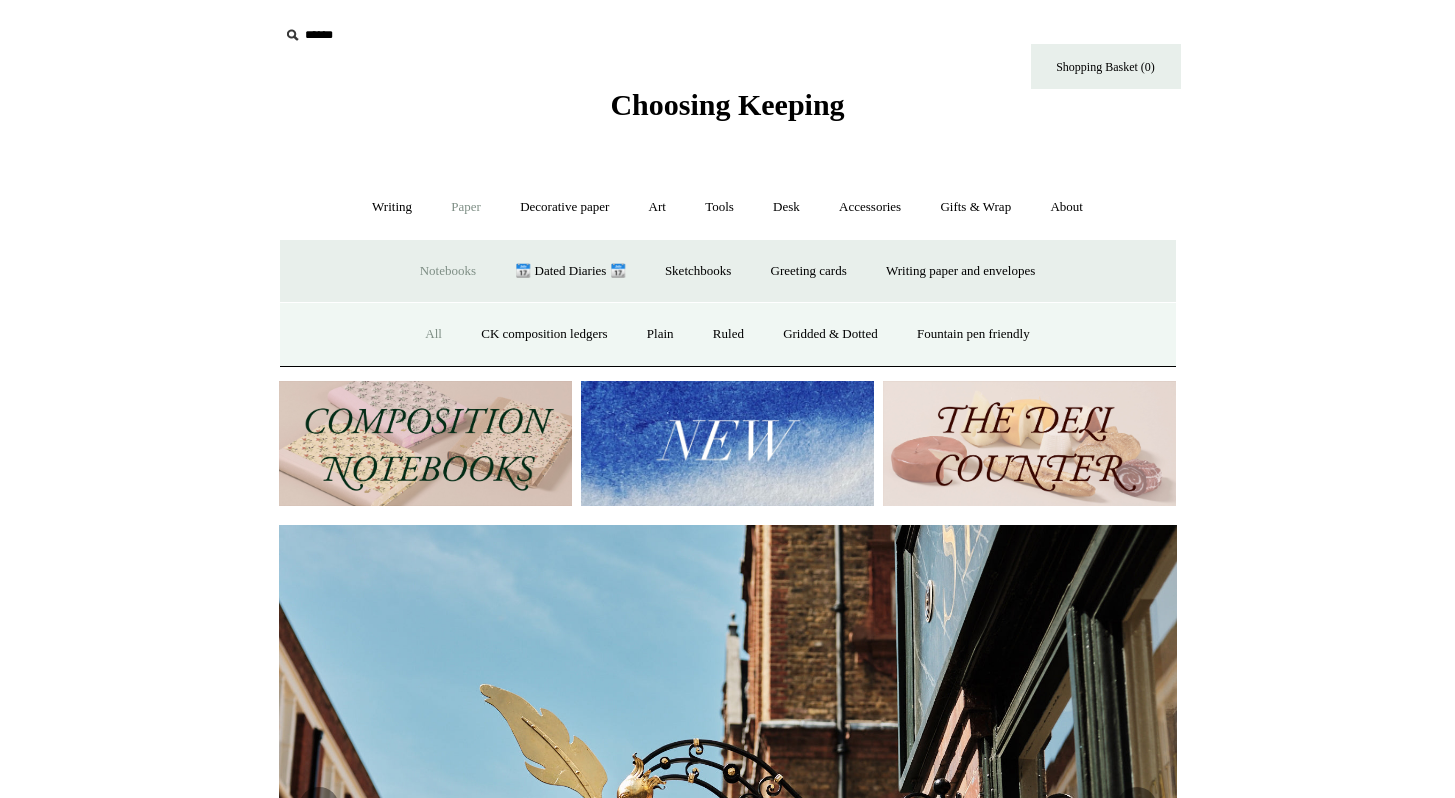click on "All" at bounding box center [433, 334] 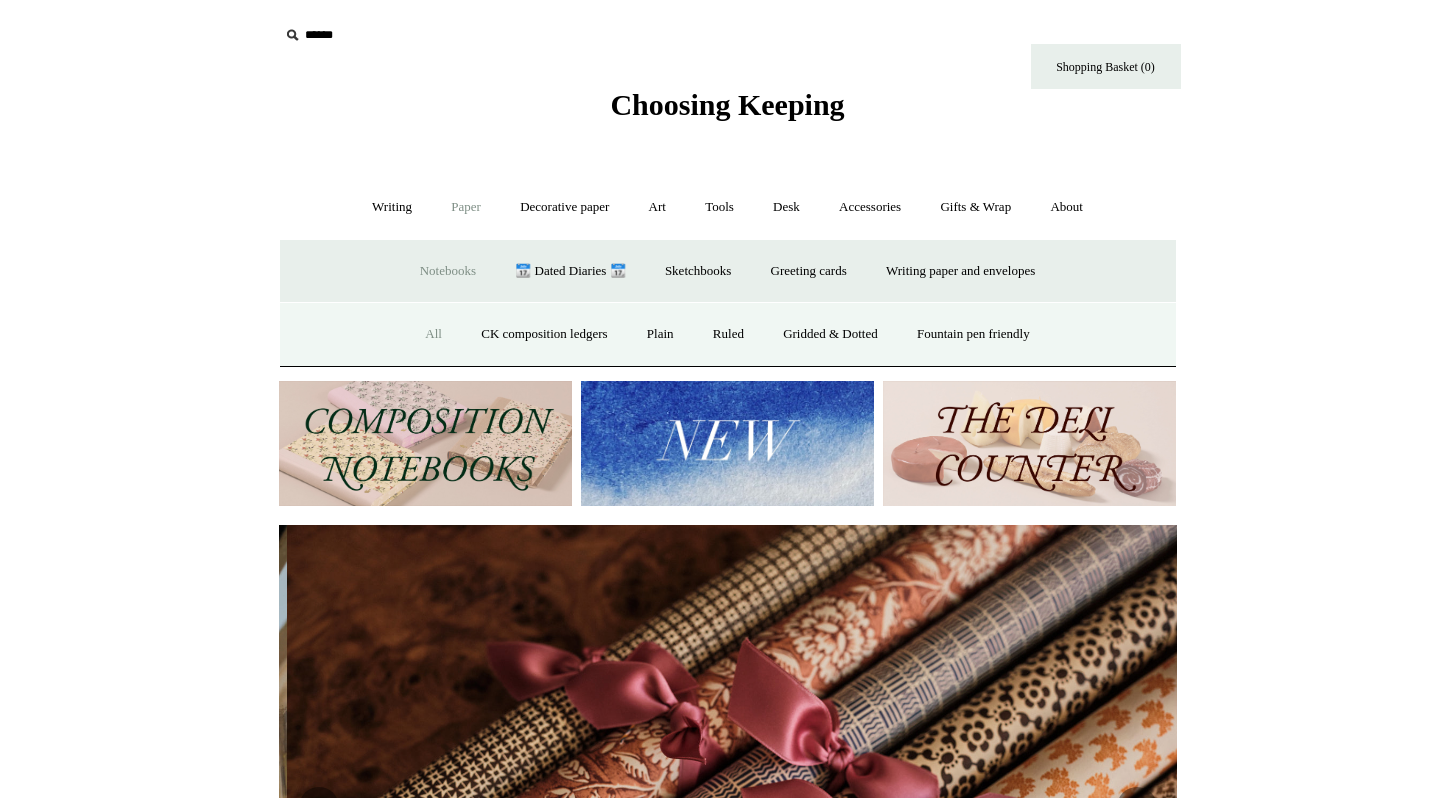 scroll, scrollTop: 0, scrollLeft: 1796, axis: horizontal 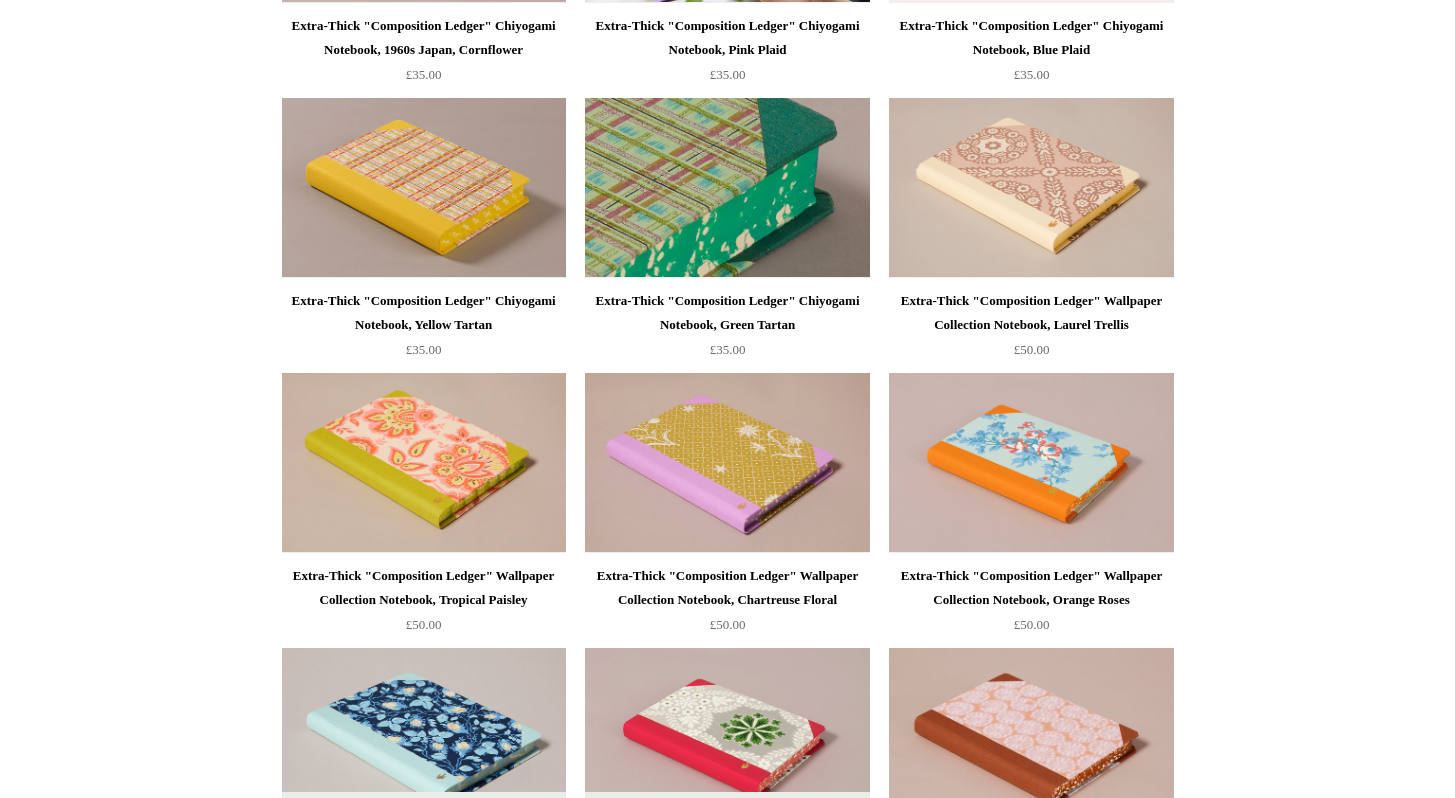 click at bounding box center [727, 188] 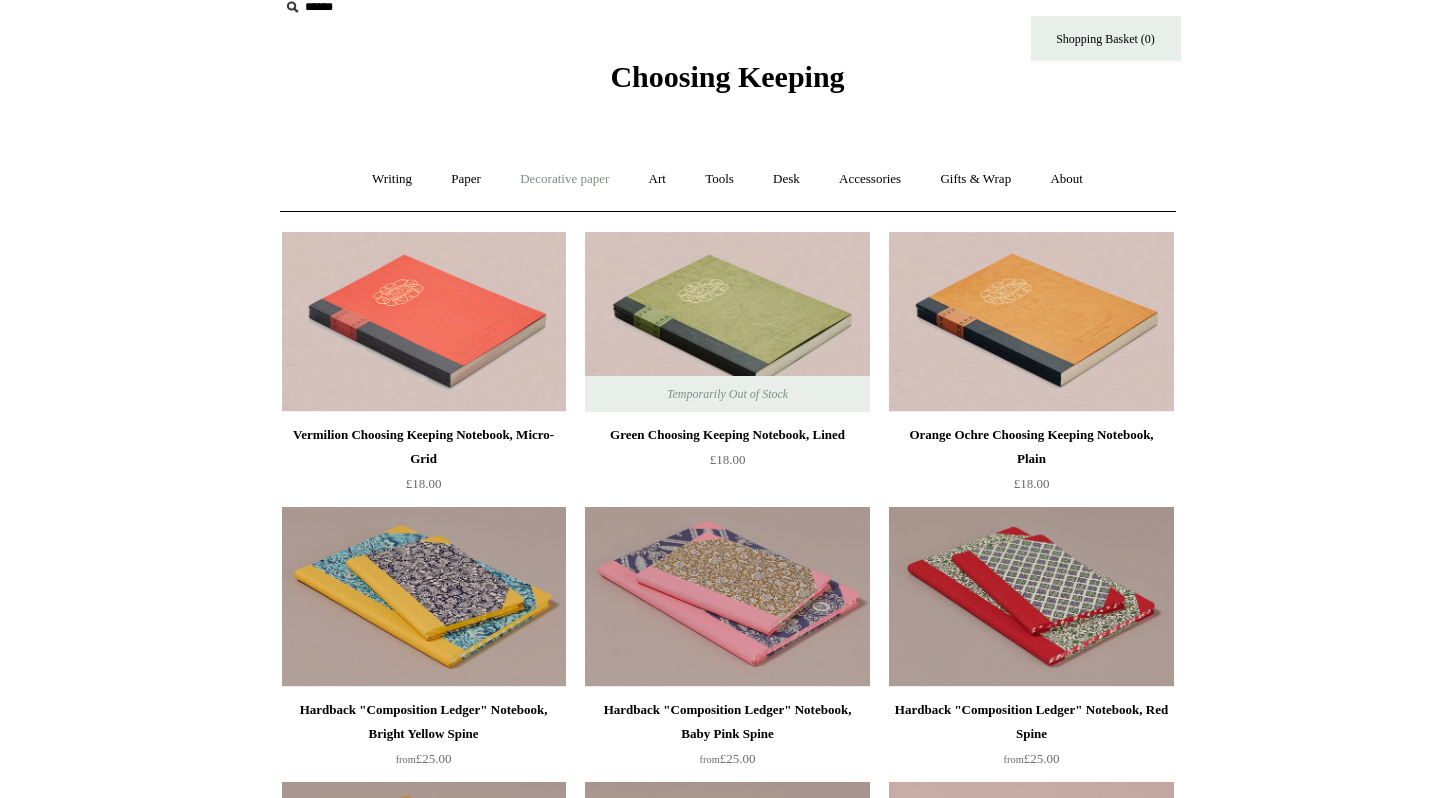scroll, scrollTop: 29, scrollLeft: 0, axis: vertical 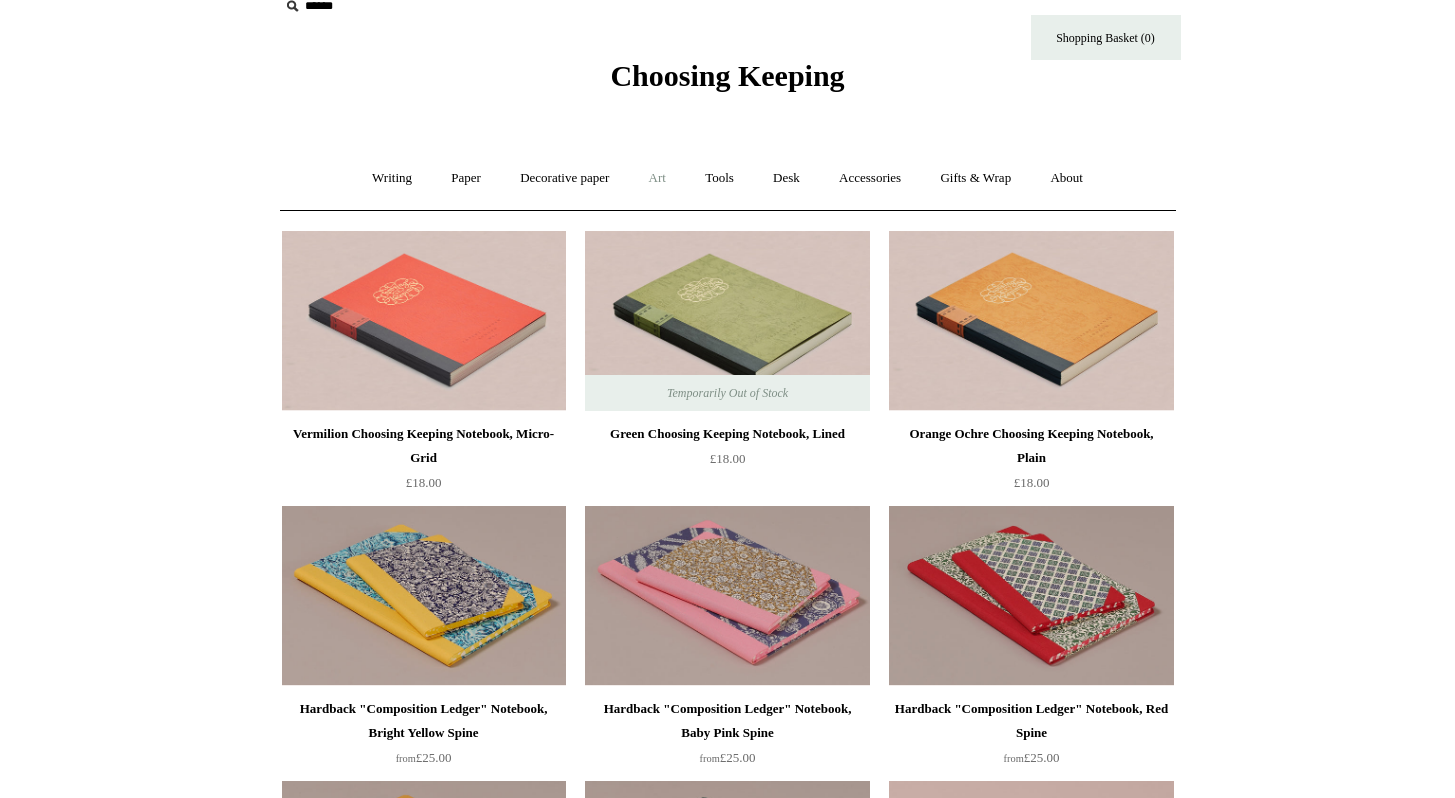 click on "Art +" at bounding box center [657, 178] 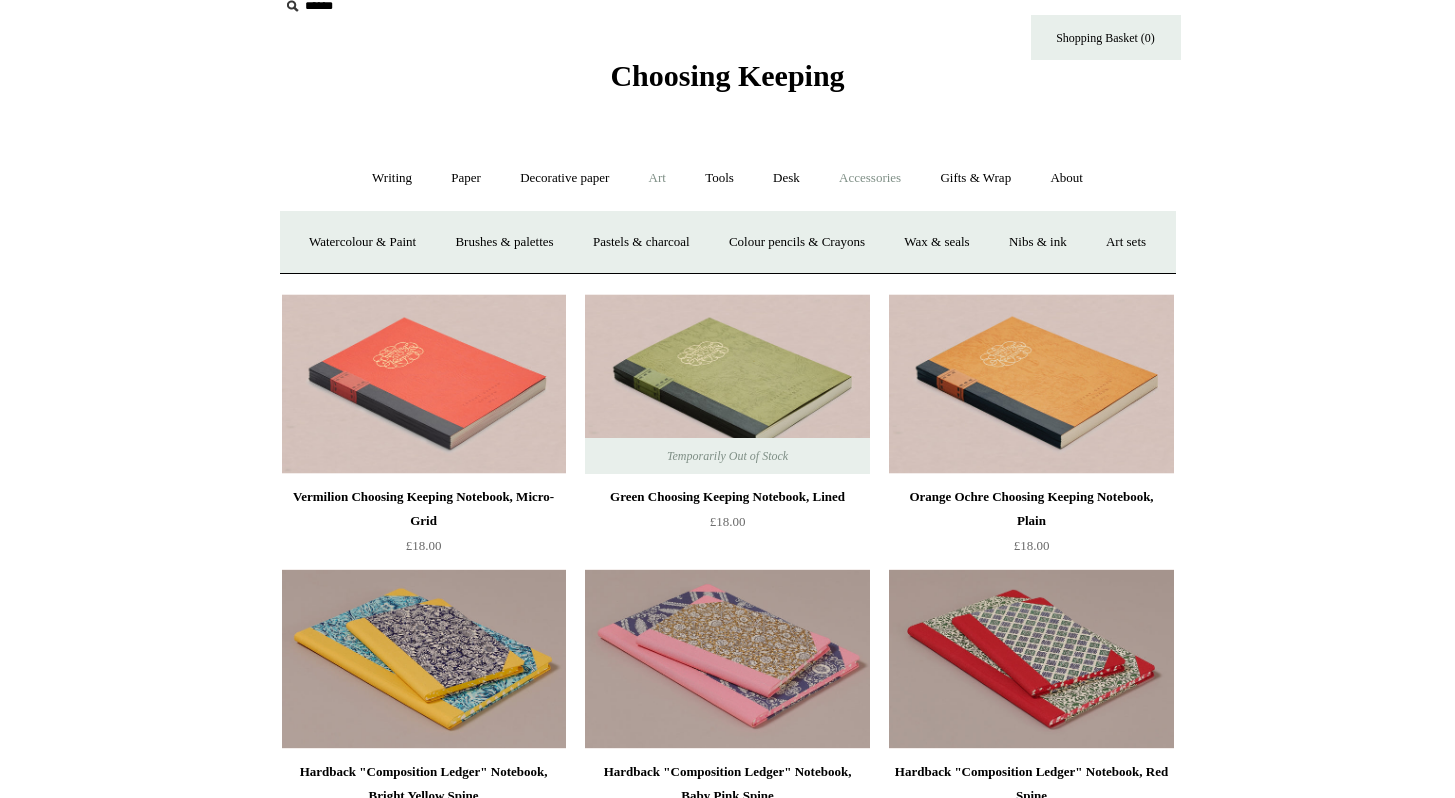 click on "Accessories +" at bounding box center [870, 178] 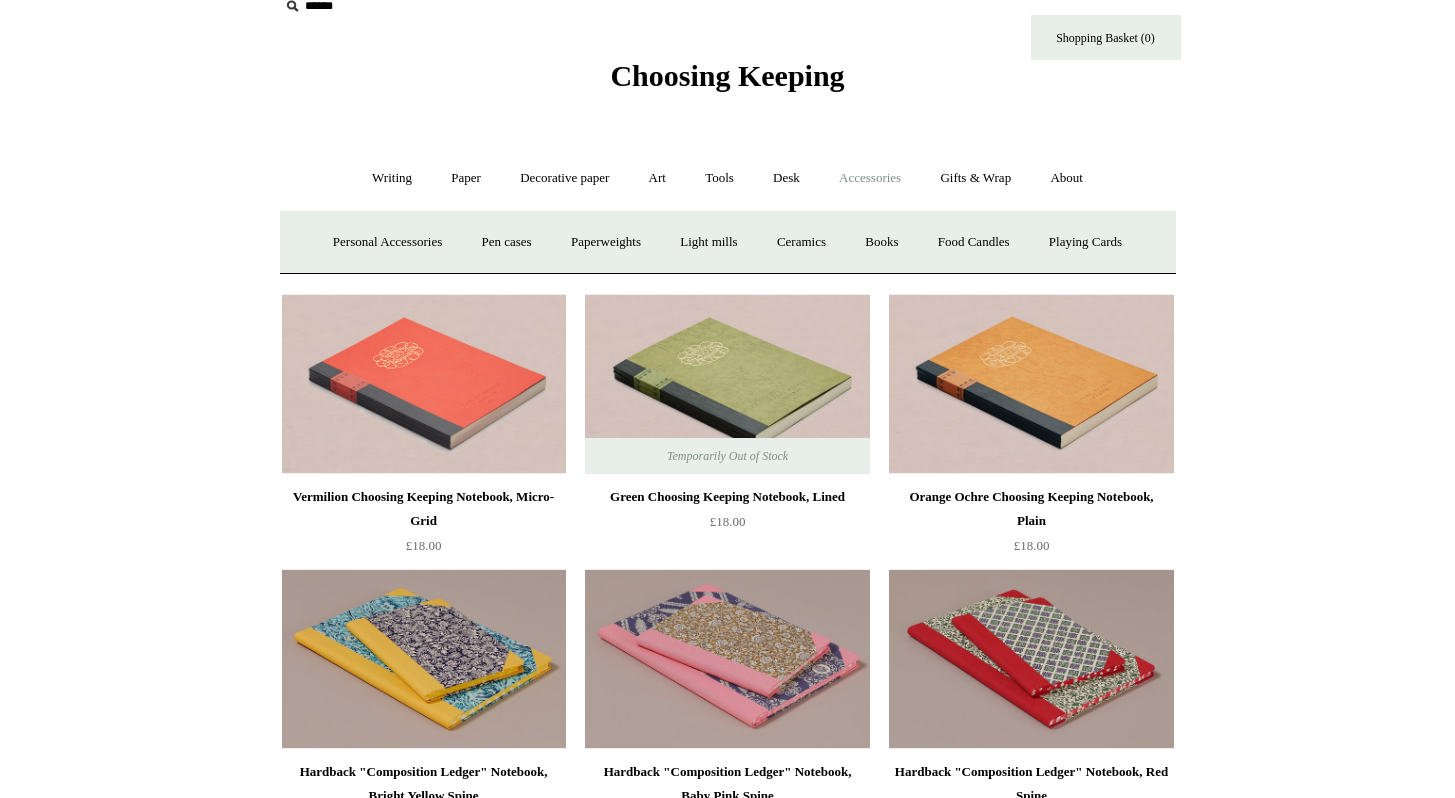 click on "Accessories -" at bounding box center (870, 178) 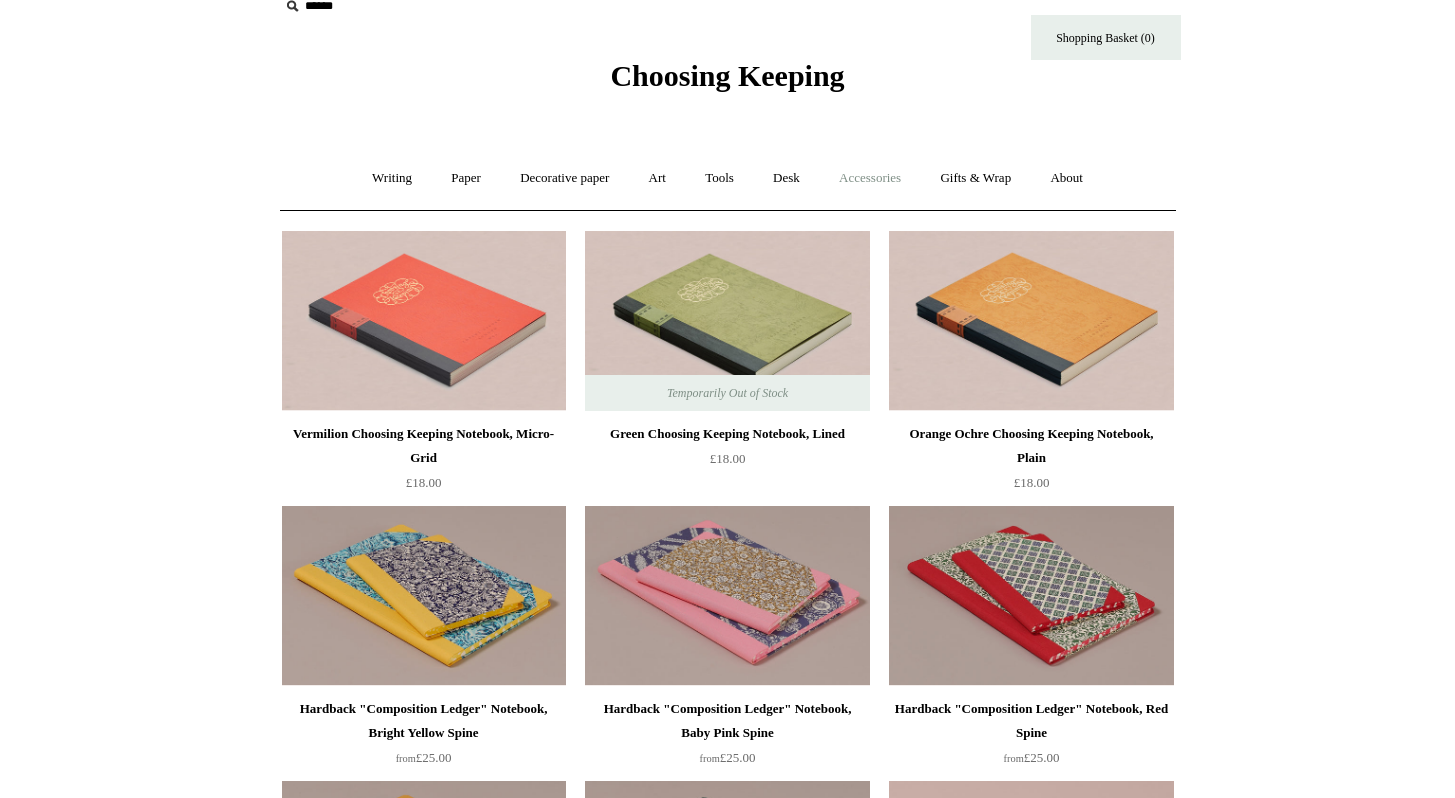 click on "Accessories +" at bounding box center (870, 178) 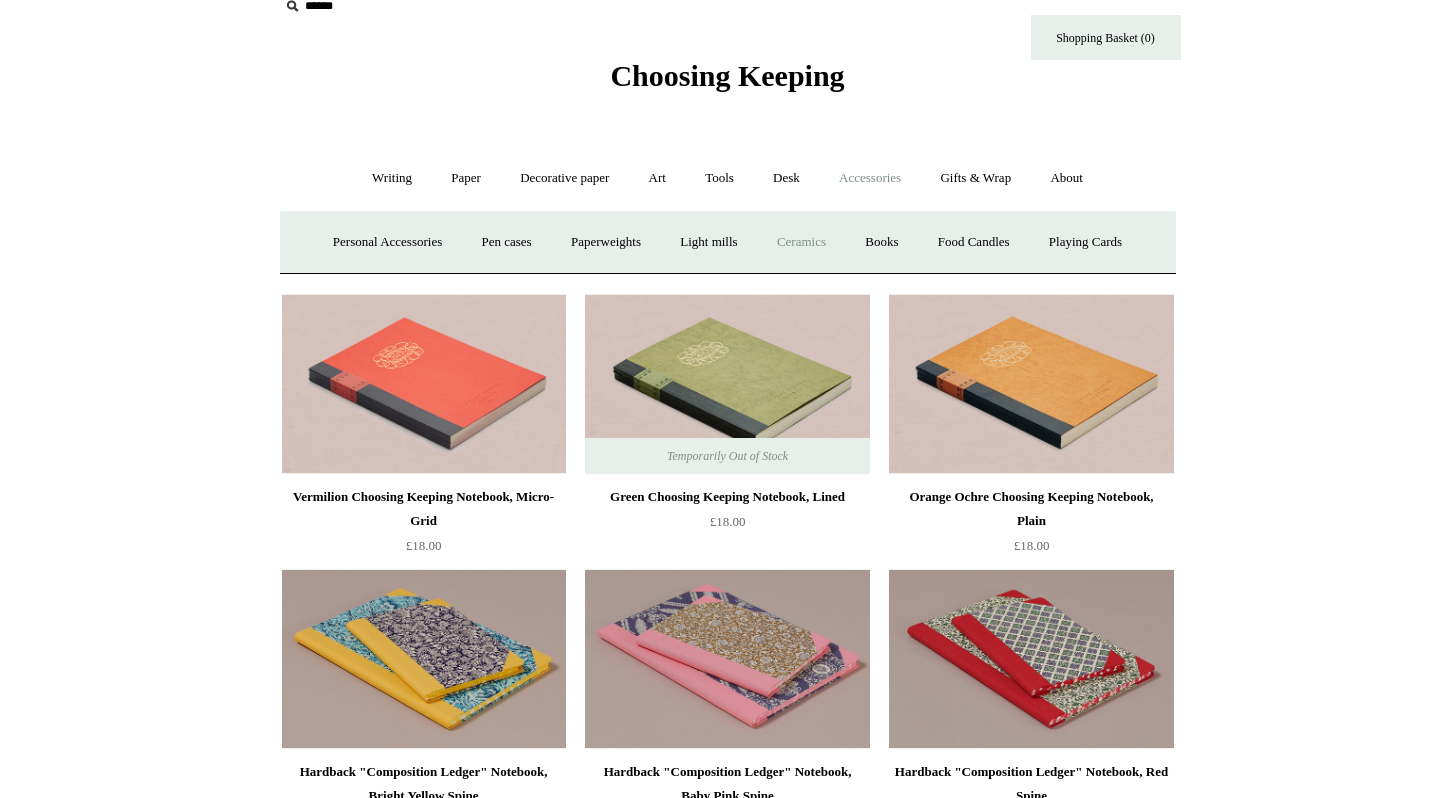 click on "Ceramics  +" at bounding box center (801, 242) 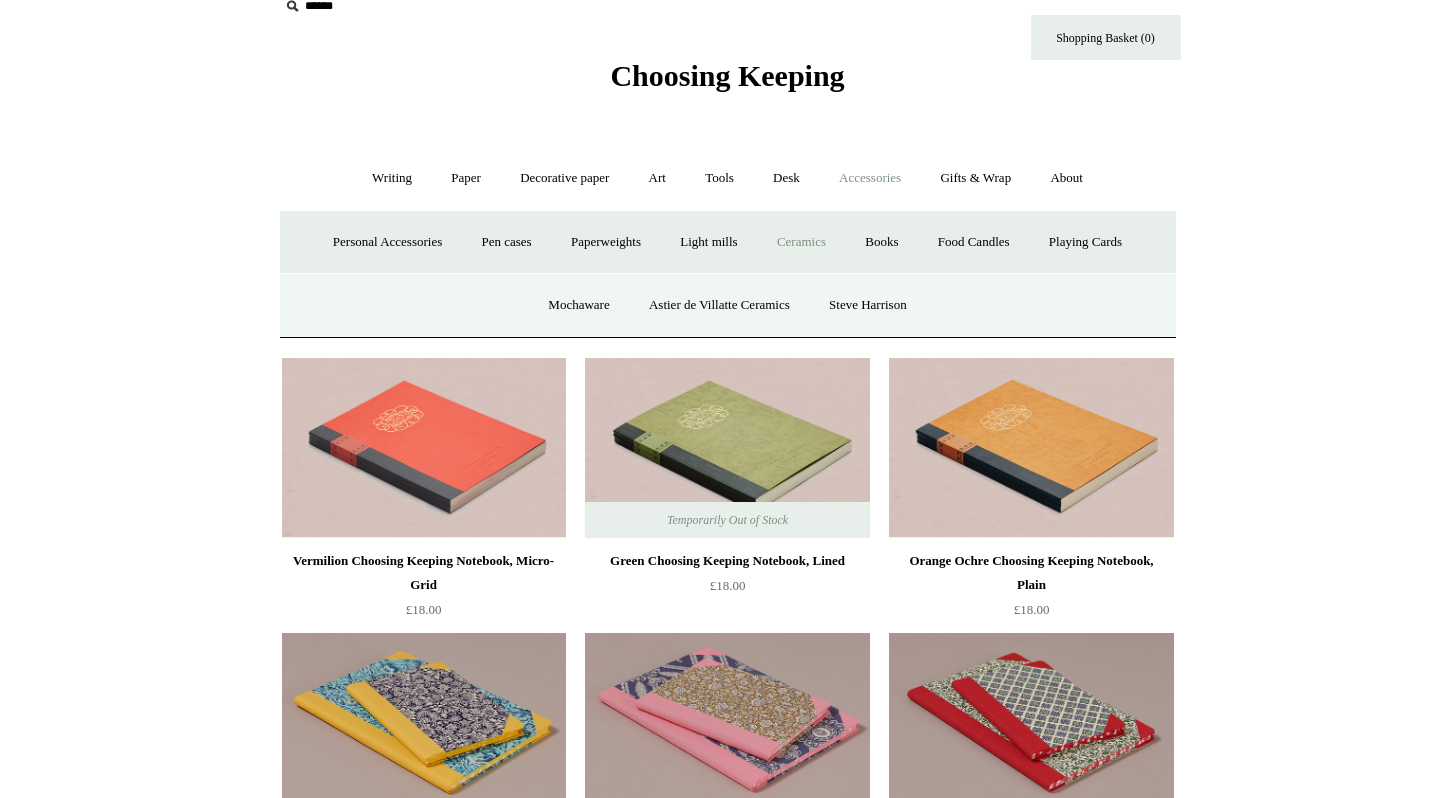 click on "Ceramics  -" at bounding box center (801, 242) 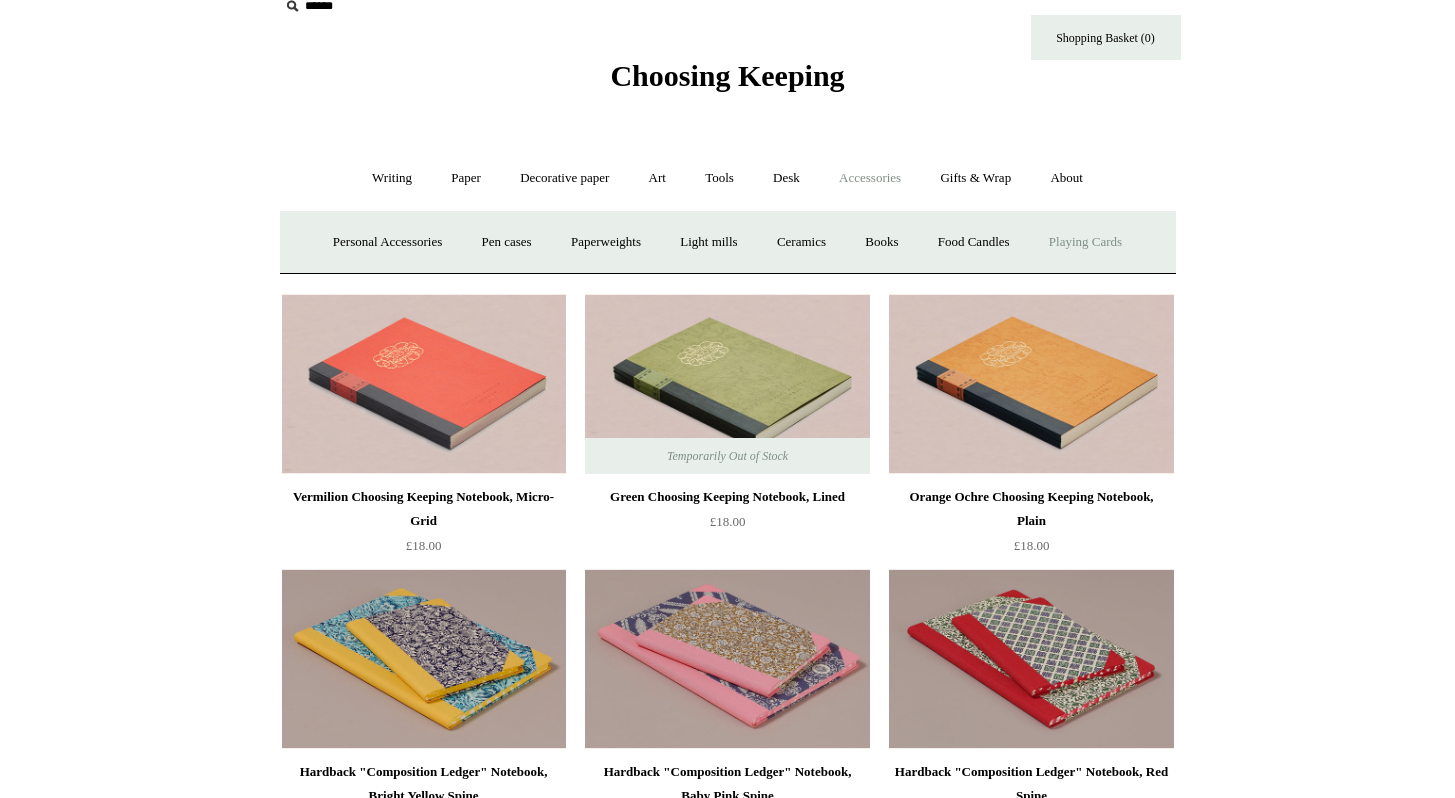 click on "Playing Cards" at bounding box center (1085, 242) 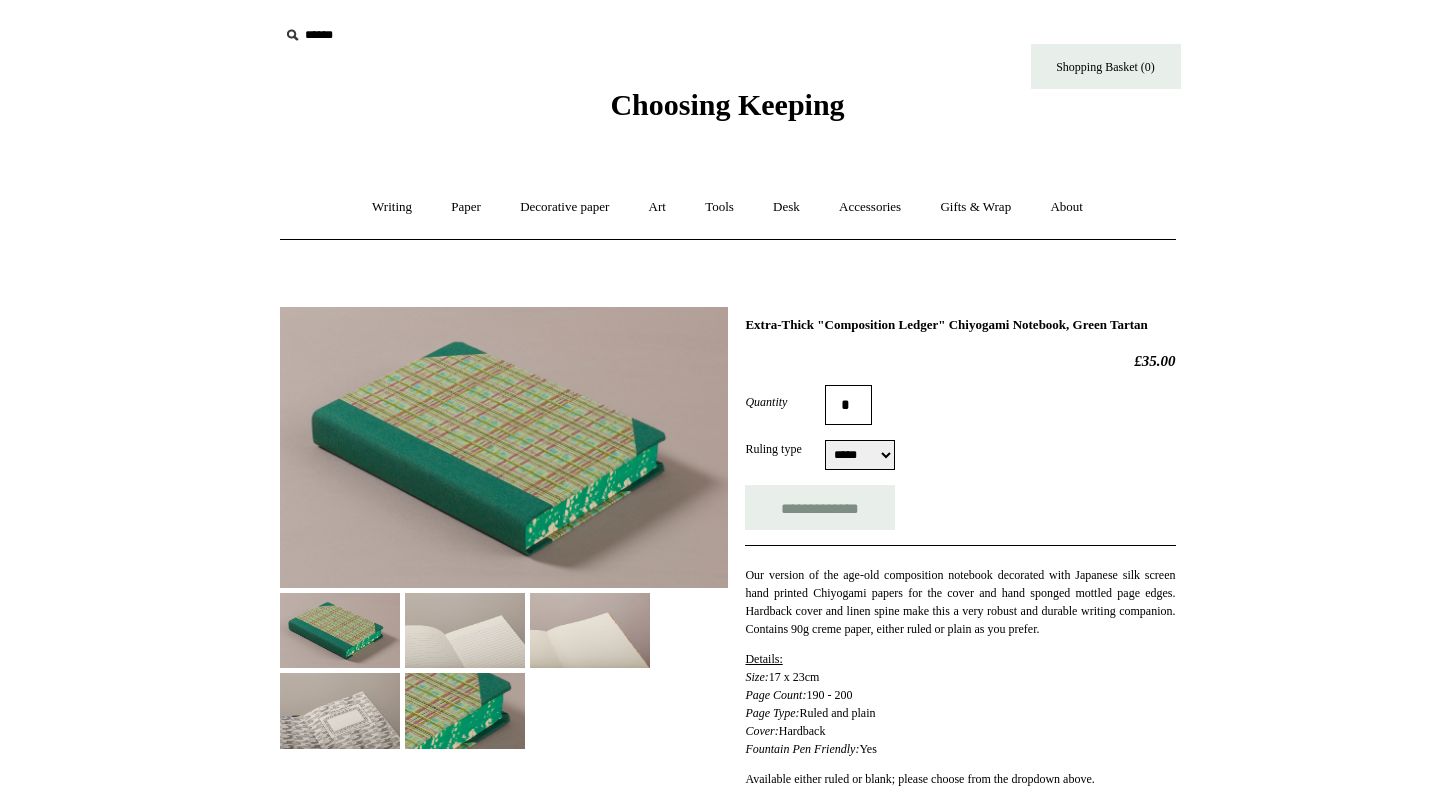 scroll, scrollTop: 0, scrollLeft: 0, axis: both 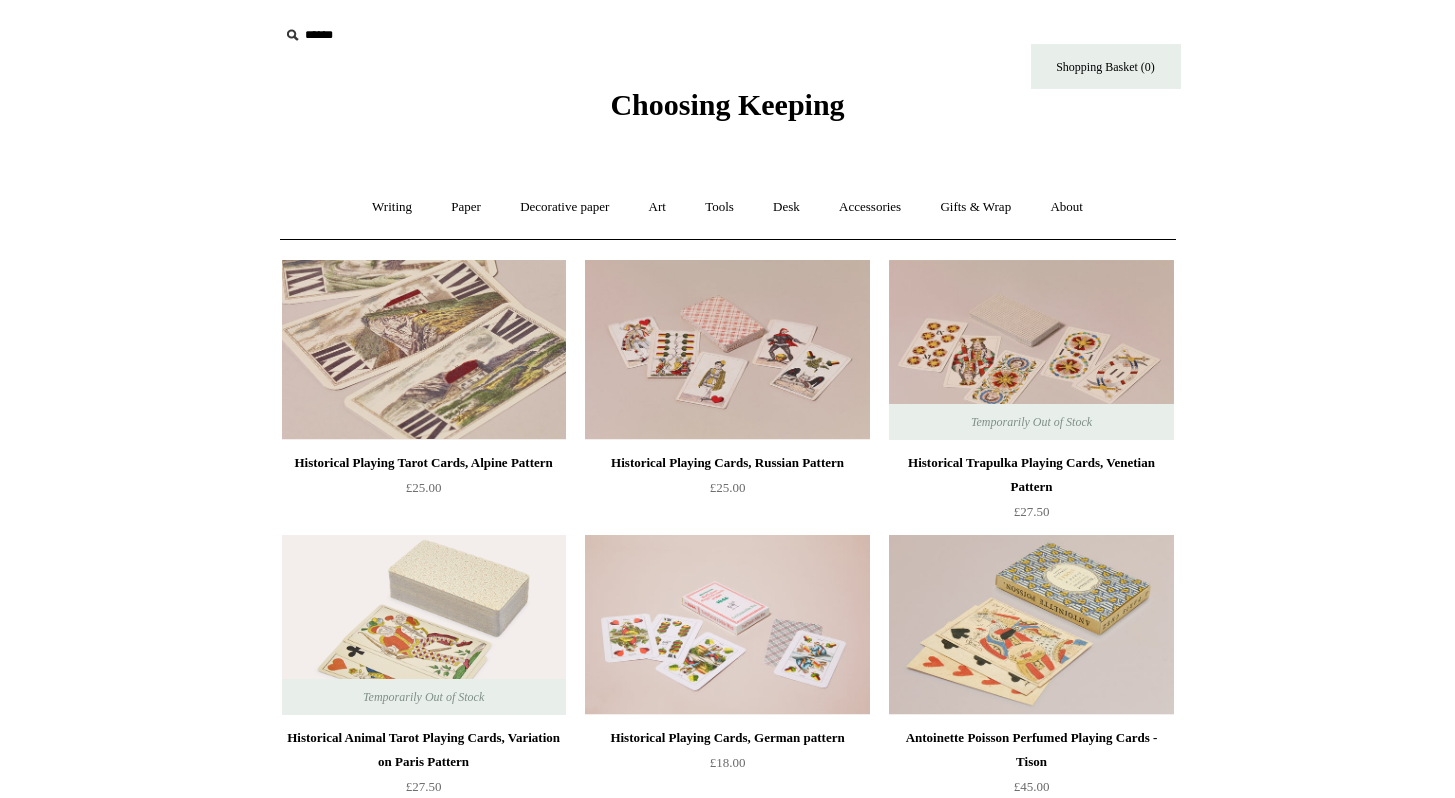 click at bounding box center (424, 350) 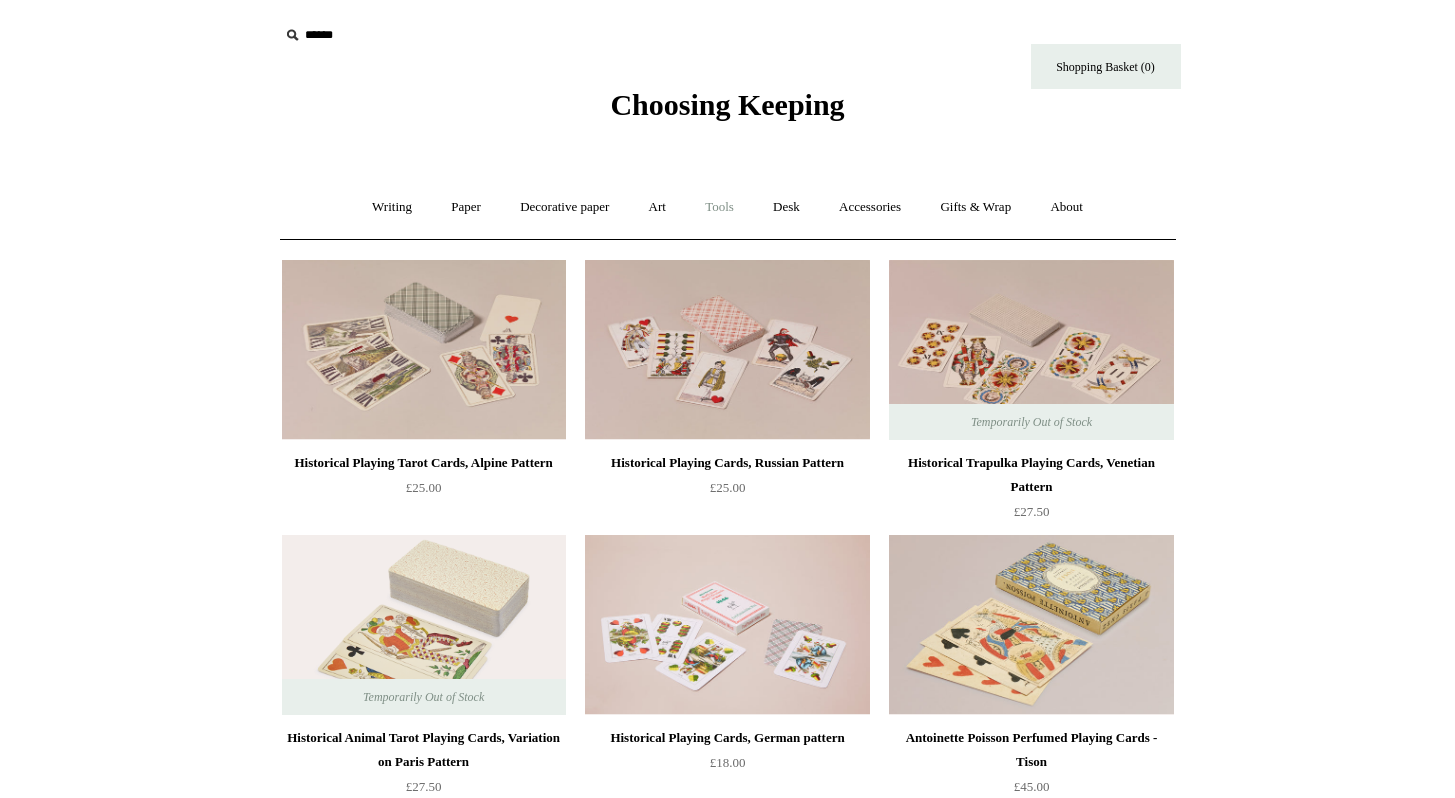 click on "Tools +" at bounding box center [719, 207] 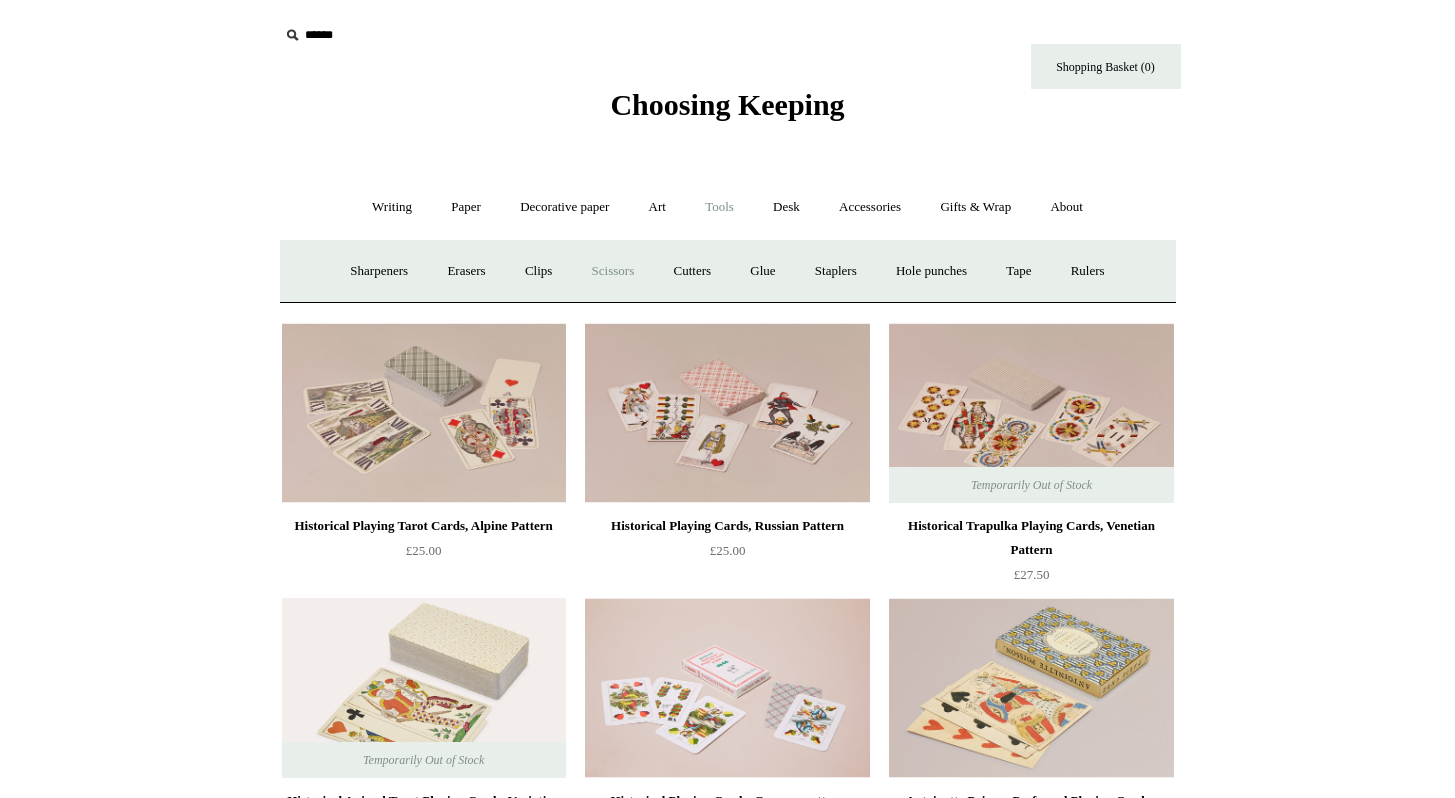 click on "Scissors" at bounding box center (613, 271) 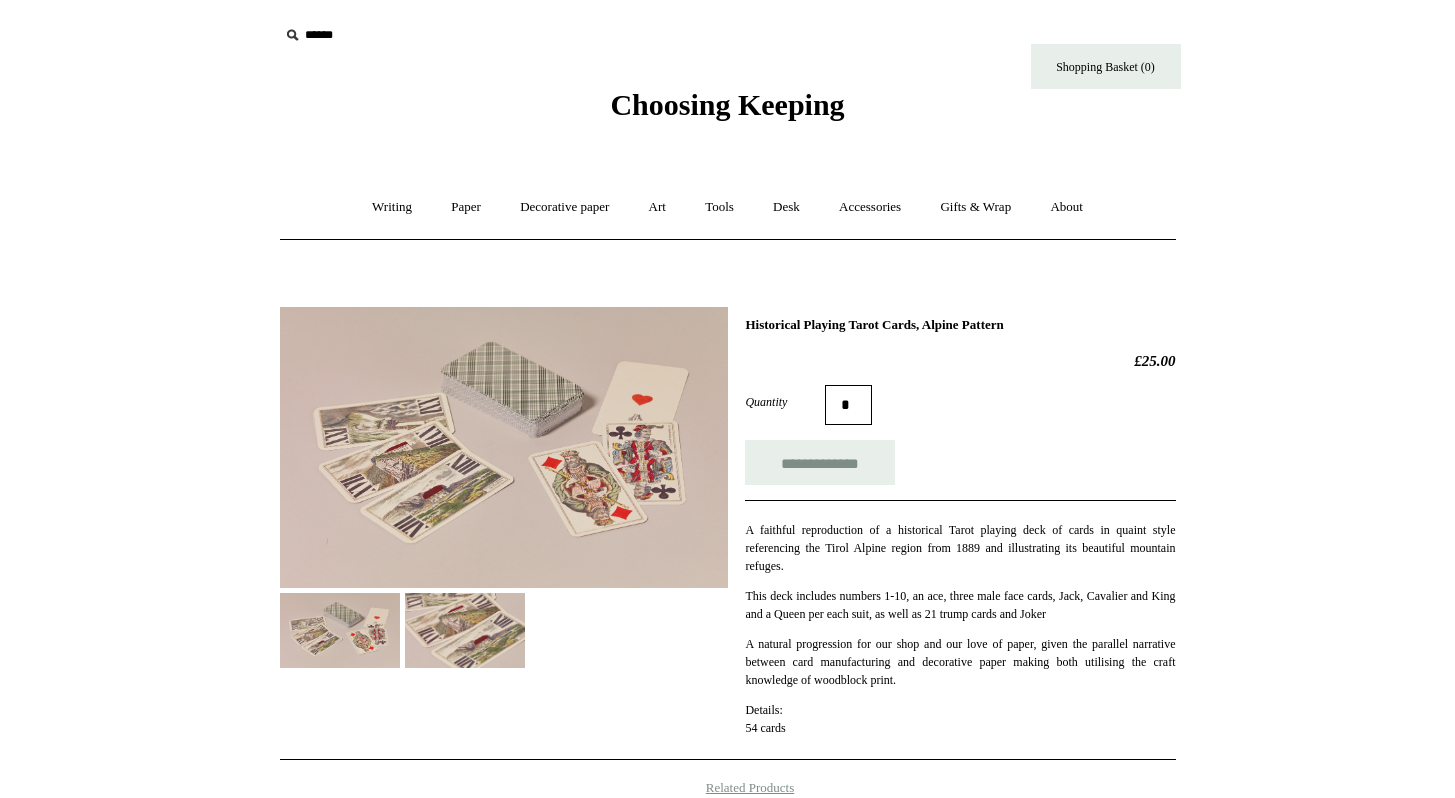 scroll, scrollTop: 0, scrollLeft: 0, axis: both 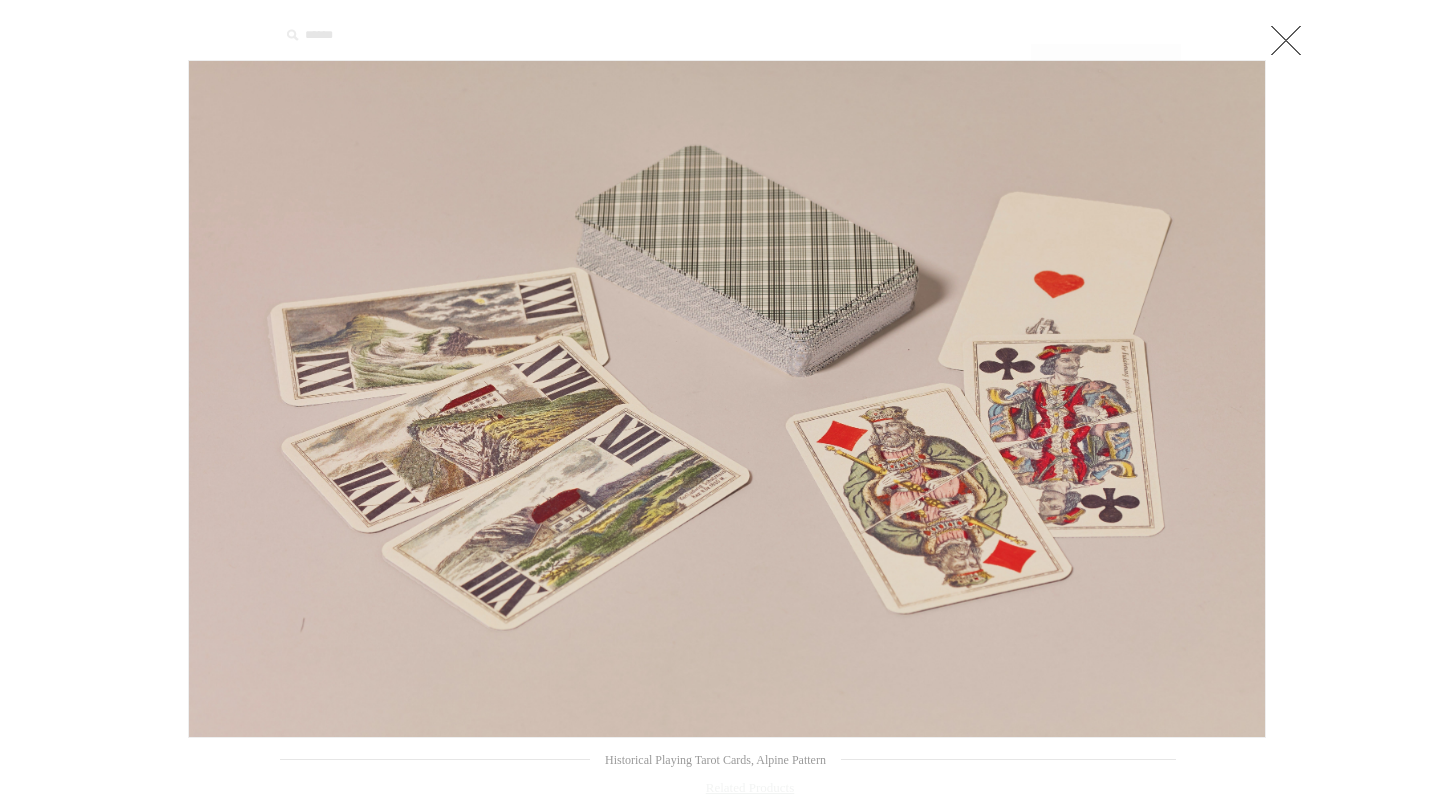 click at bounding box center [1286, 40] 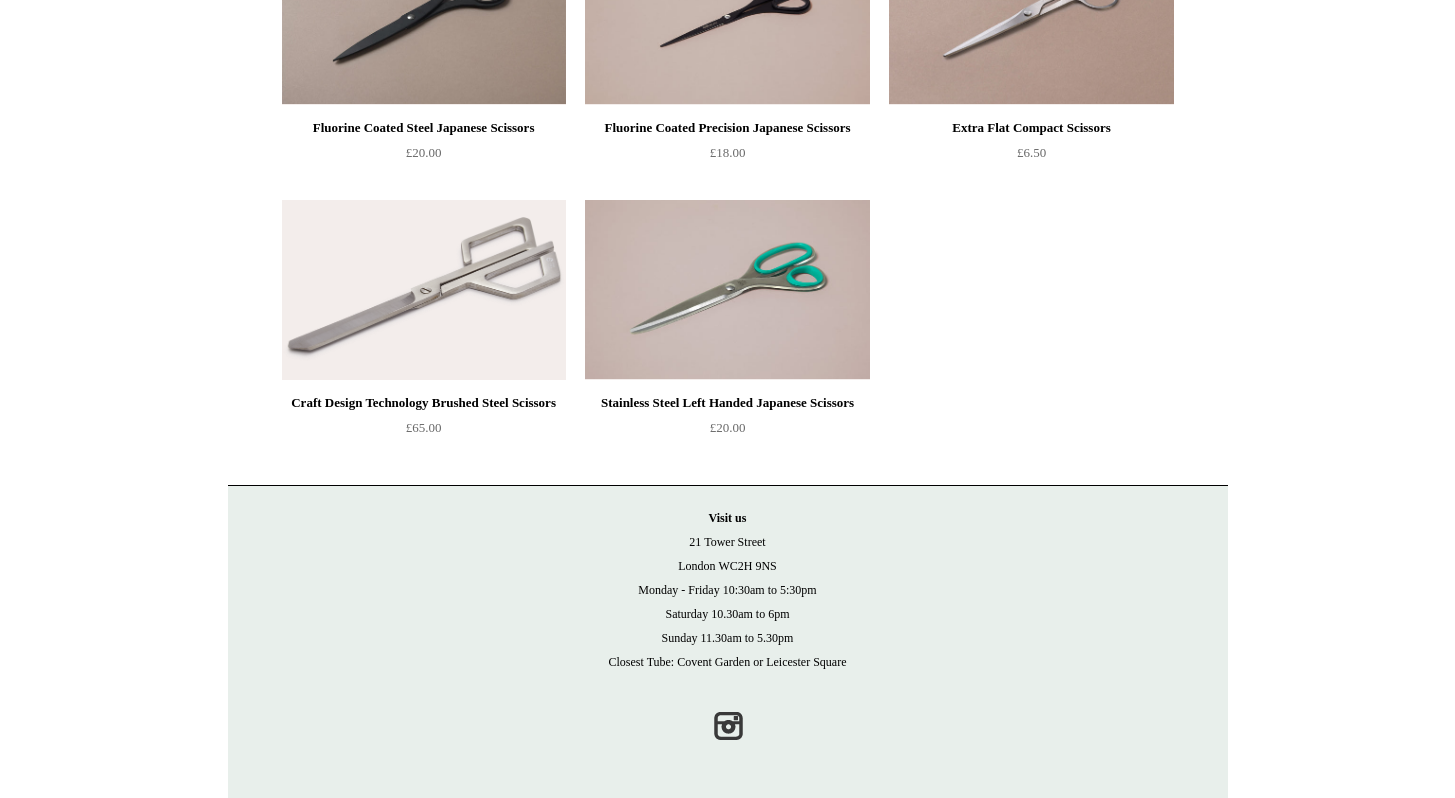 scroll, scrollTop: 0, scrollLeft: 0, axis: both 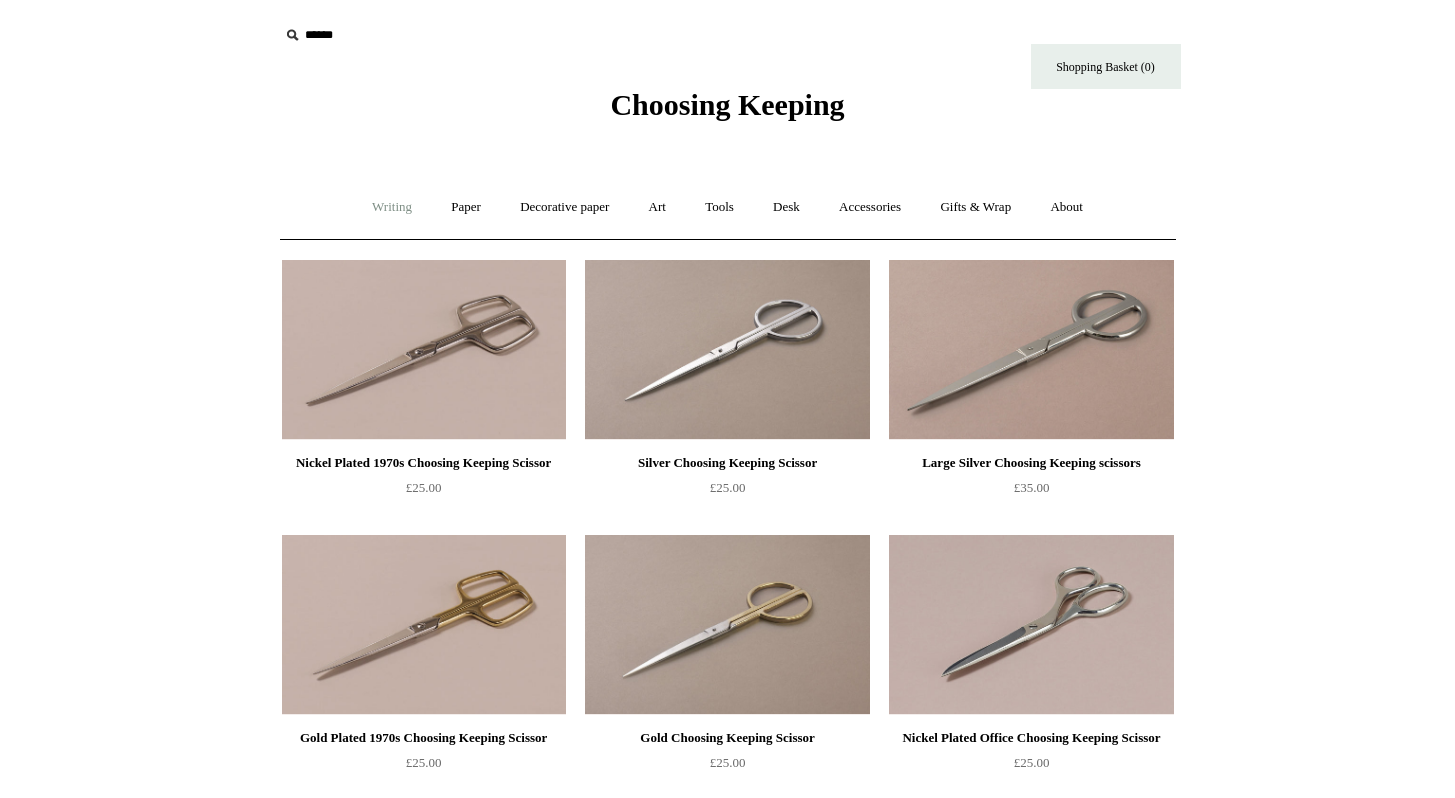 click on "Writing +" at bounding box center (392, 207) 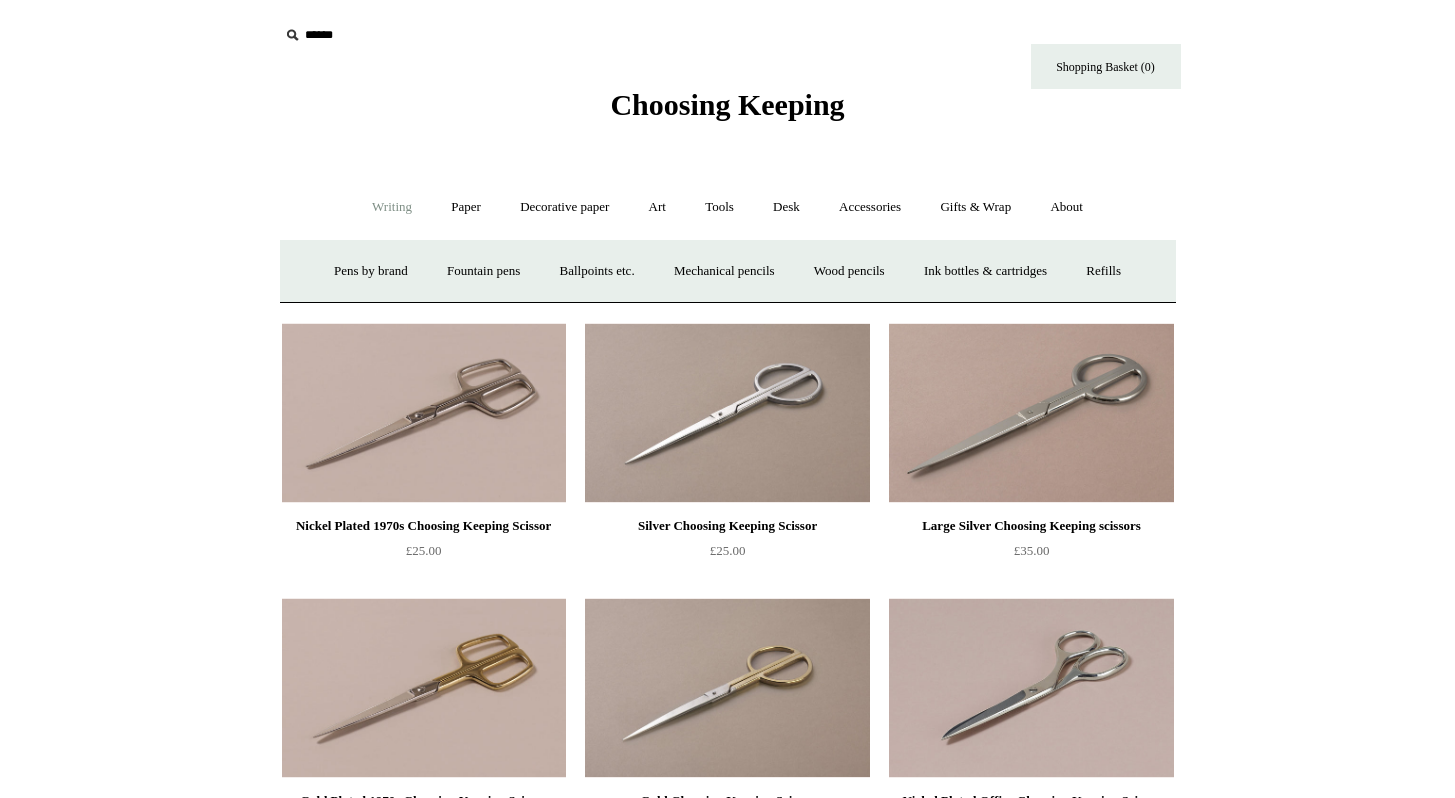 click on "Writing -" at bounding box center (392, 207) 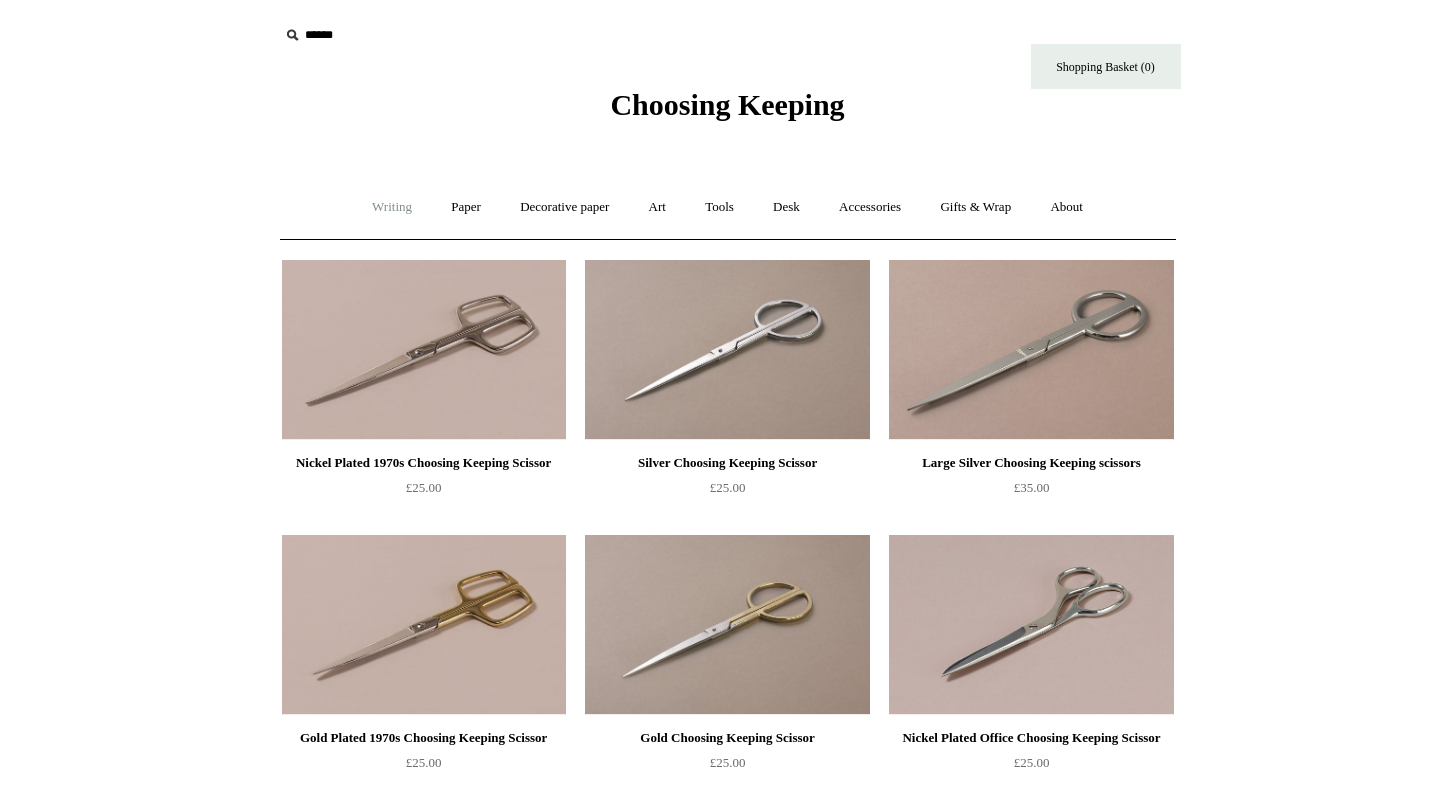 click on "Writing +" at bounding box center [392, 207] 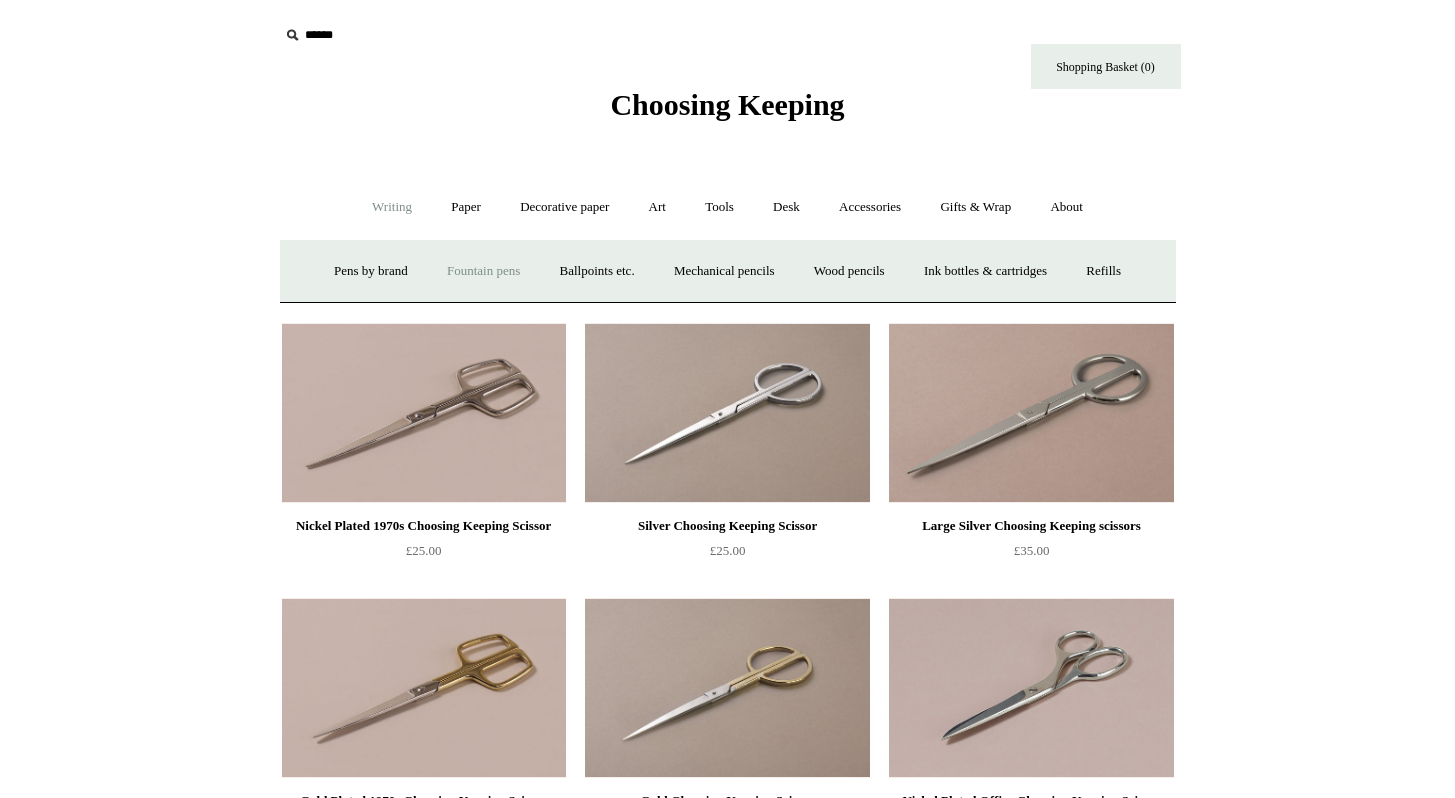click on "Fountain pens +" at bounding box center (483, 271) 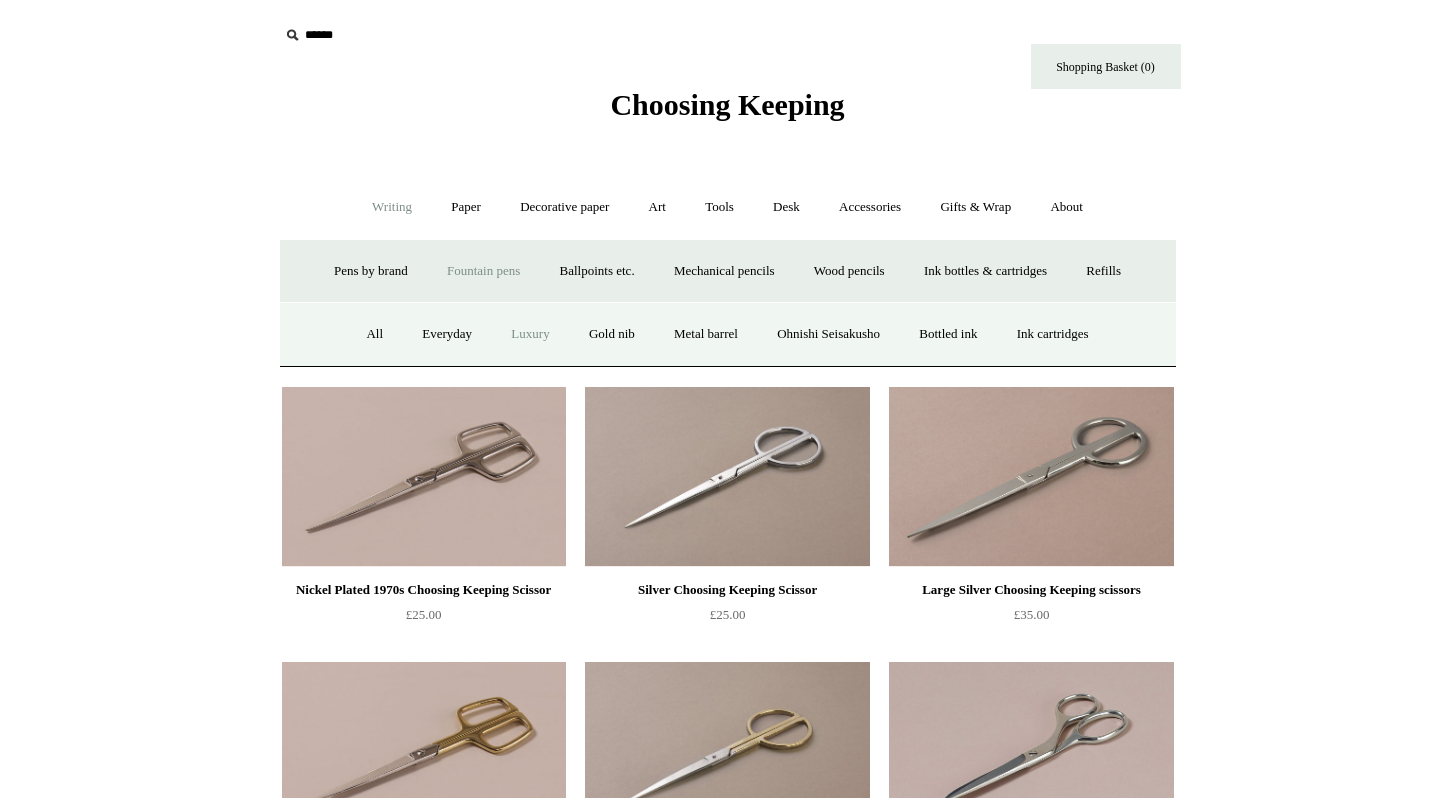click on "Luxury" at bounding box center (530, 334) 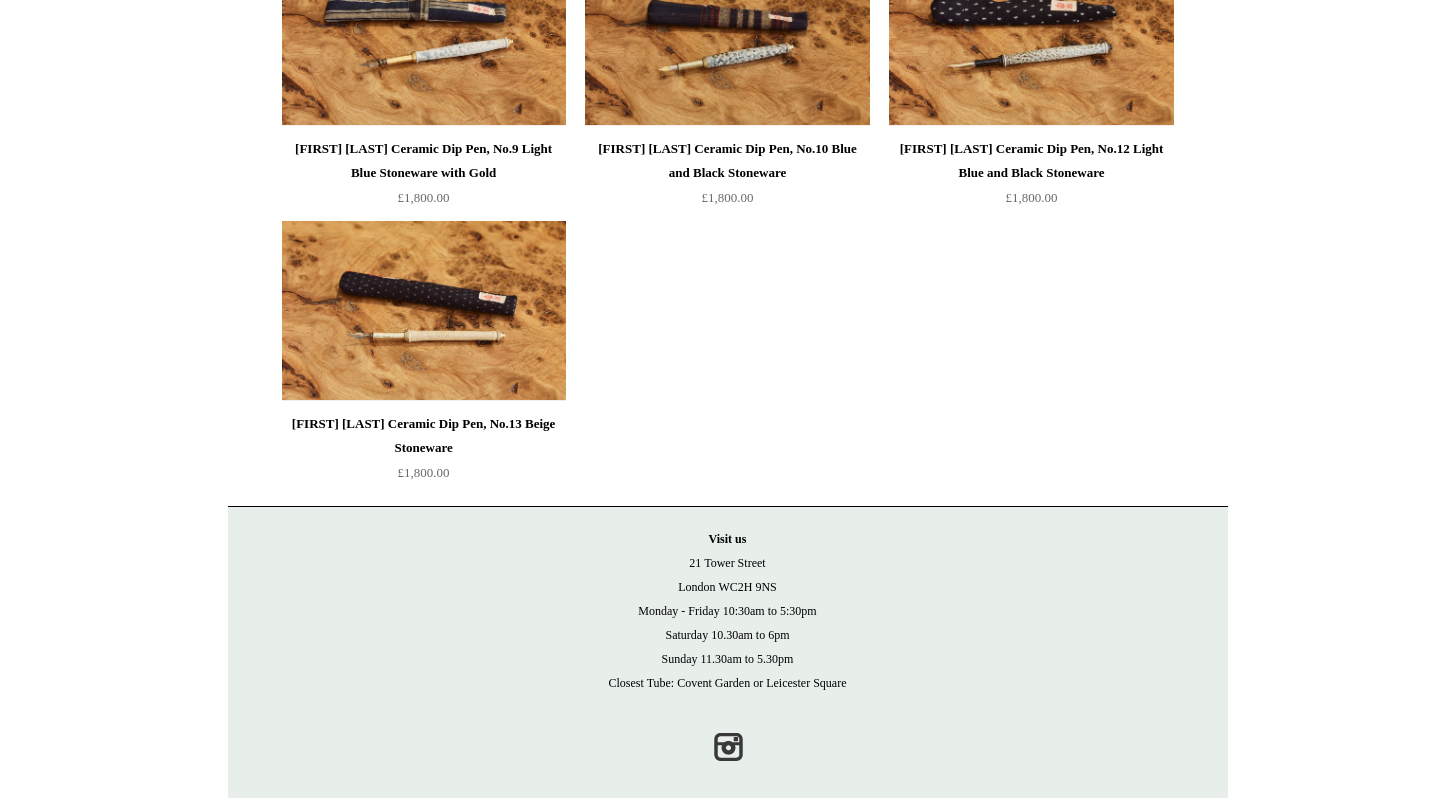 scroll, scrollTop: 1961, scrollLeft: 0, axis: vertical 